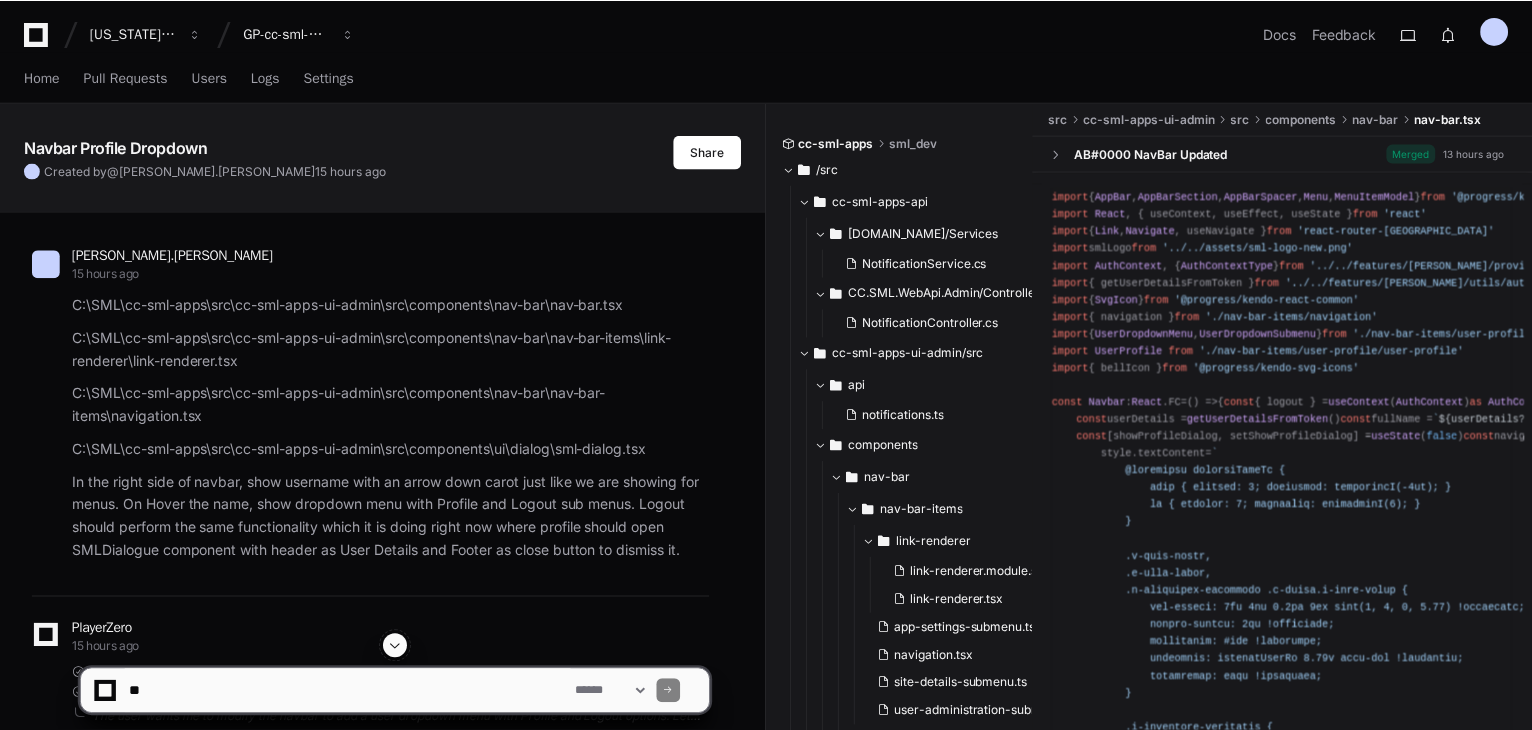 scroll, scrollTop: 0, scrollLeft: 0, axis: both 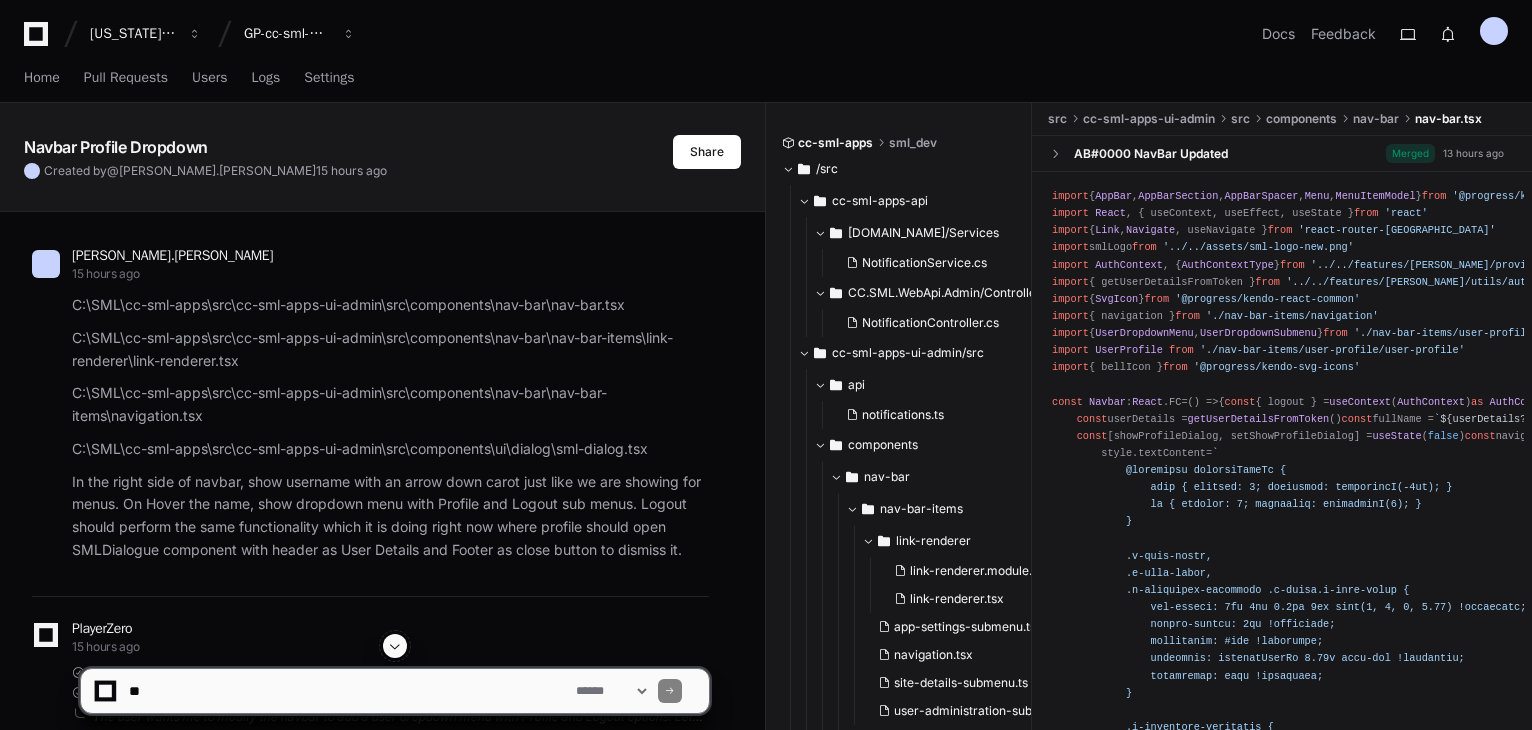 click 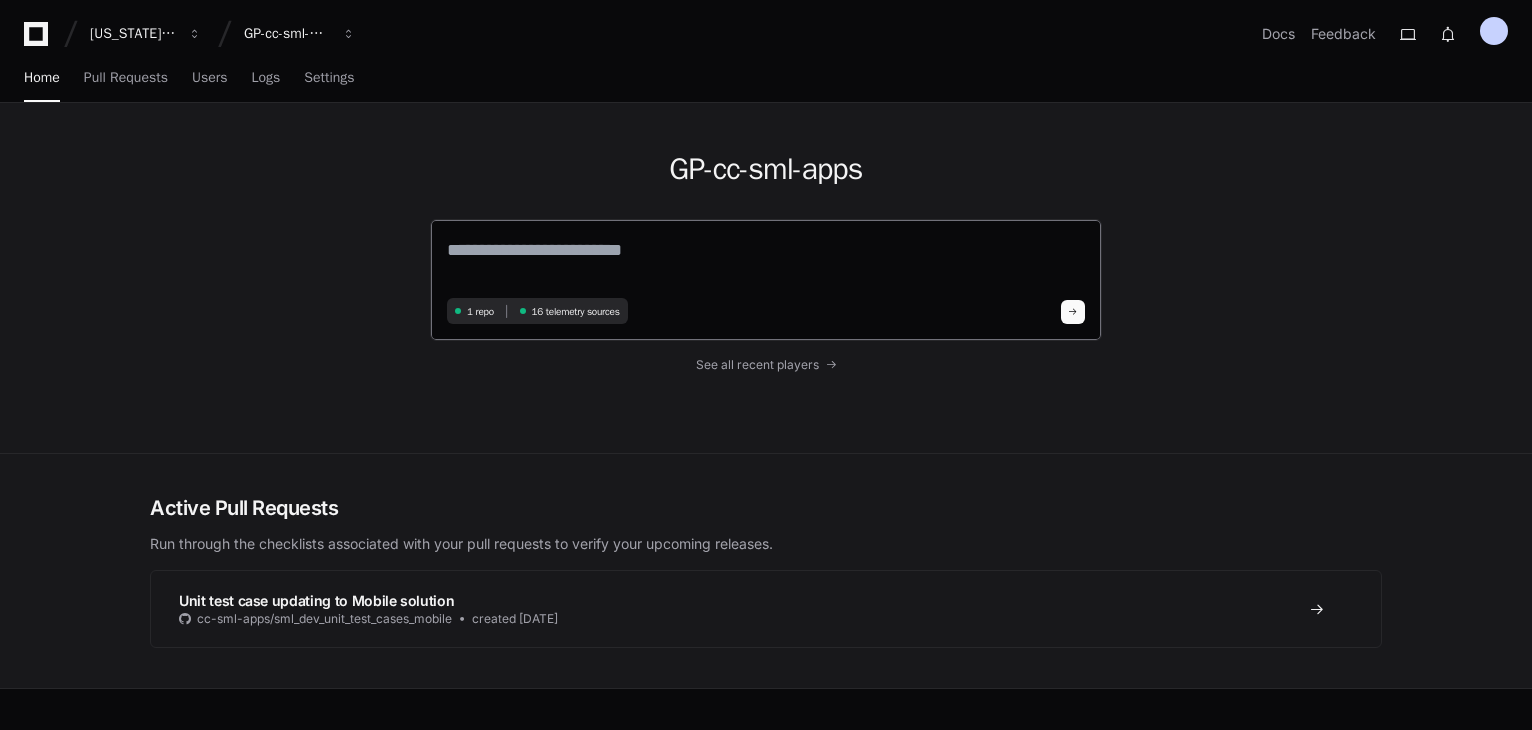click 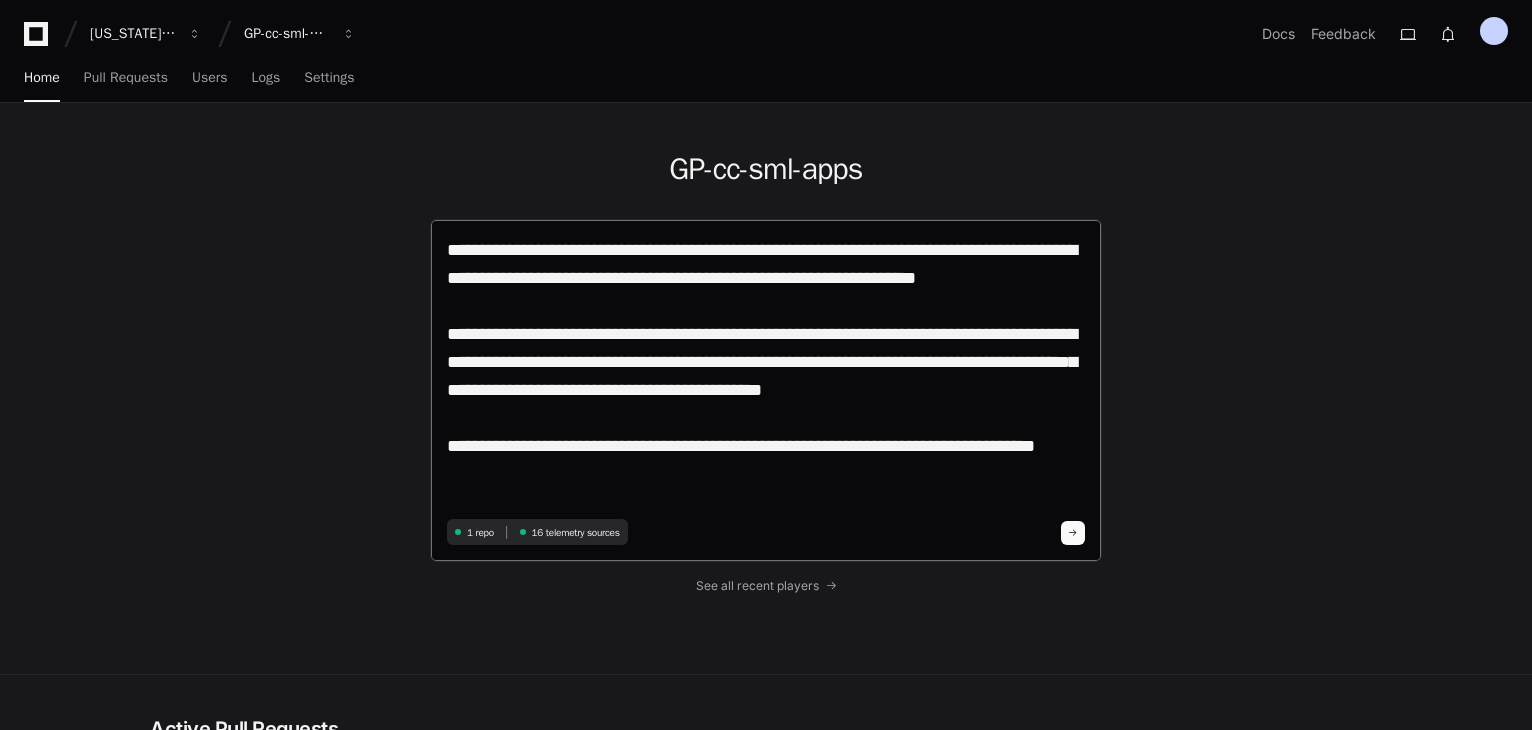 scroll, scrollTop: 0, scrollLeft: 0, axis: both 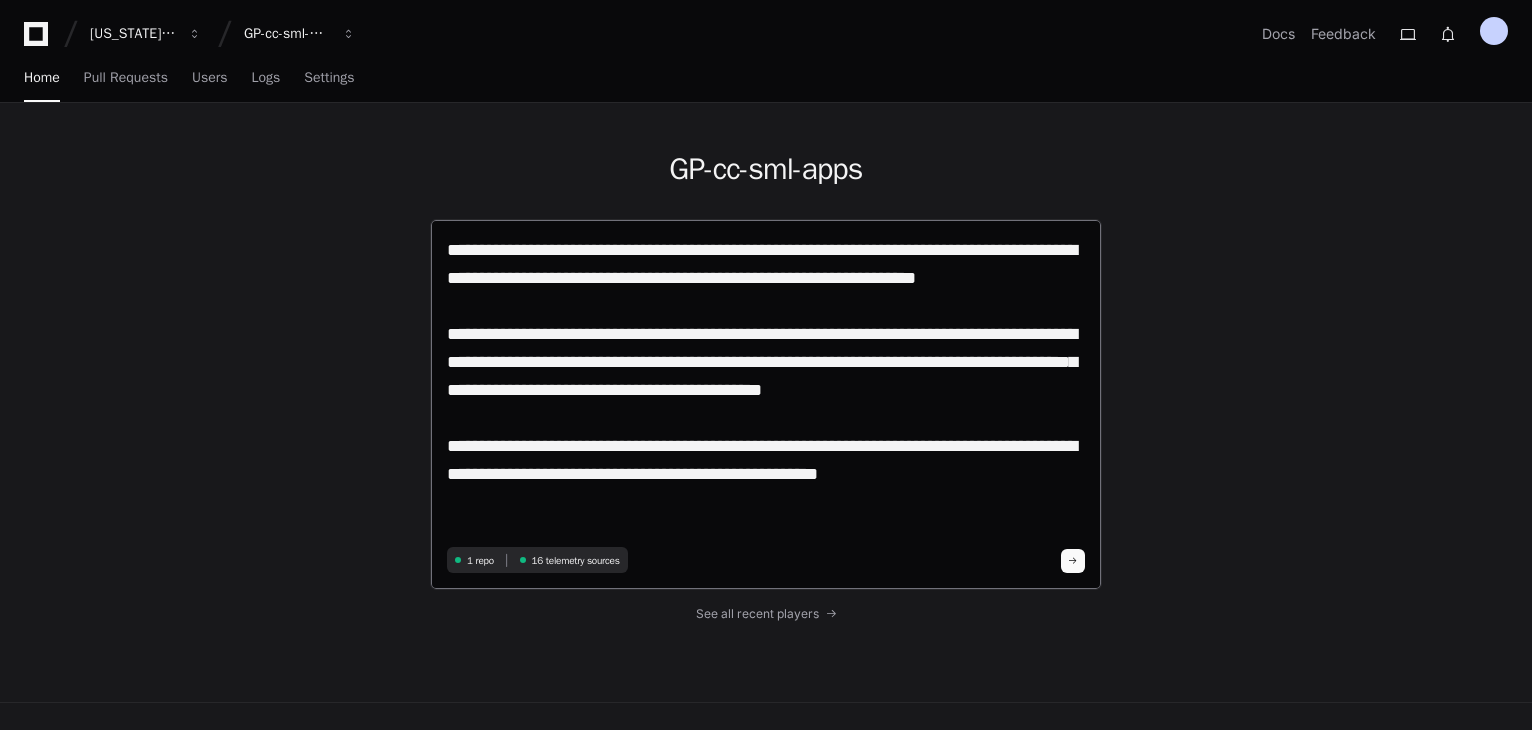 type on "**********" 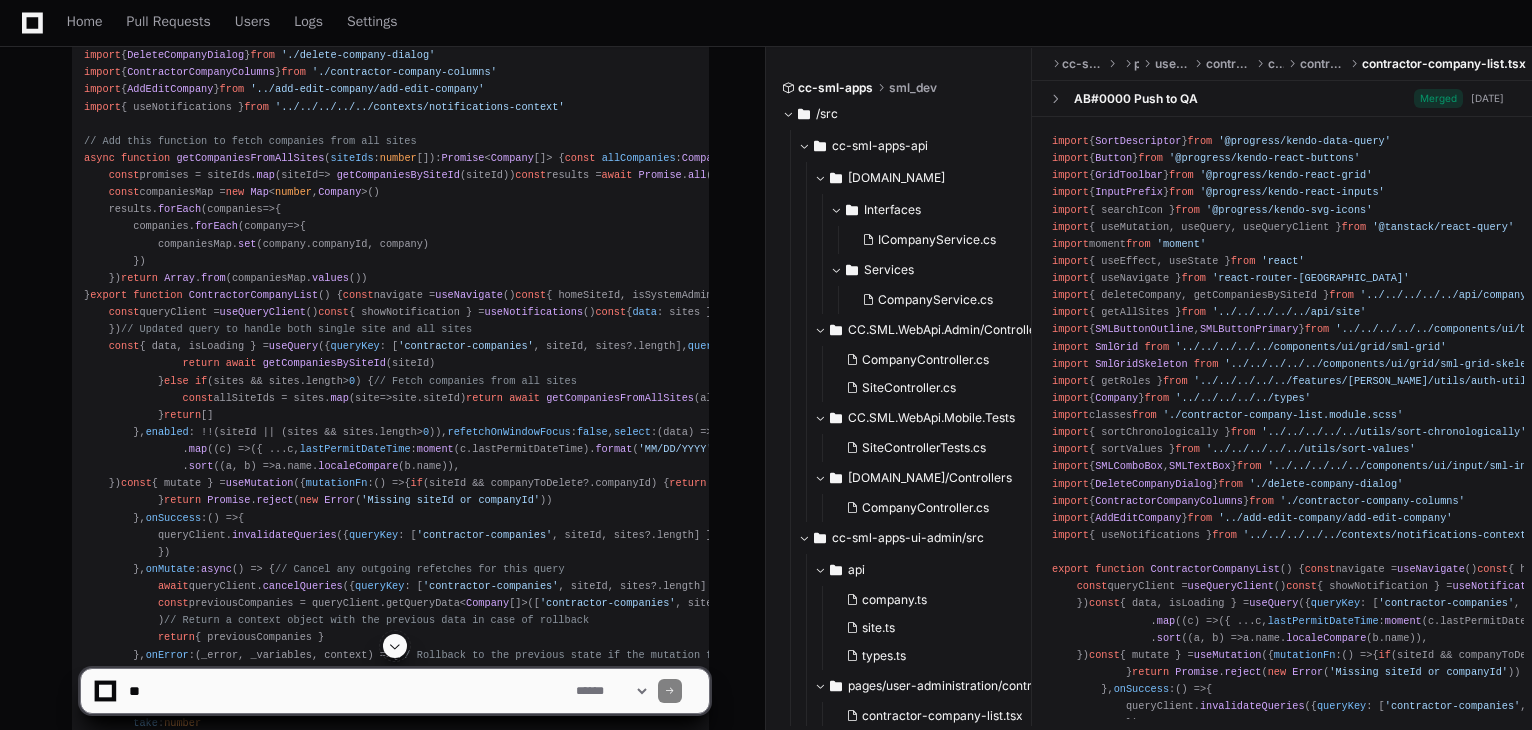 scroll, scrollTop: 1819, scrollLeft: 0, axis: vertical 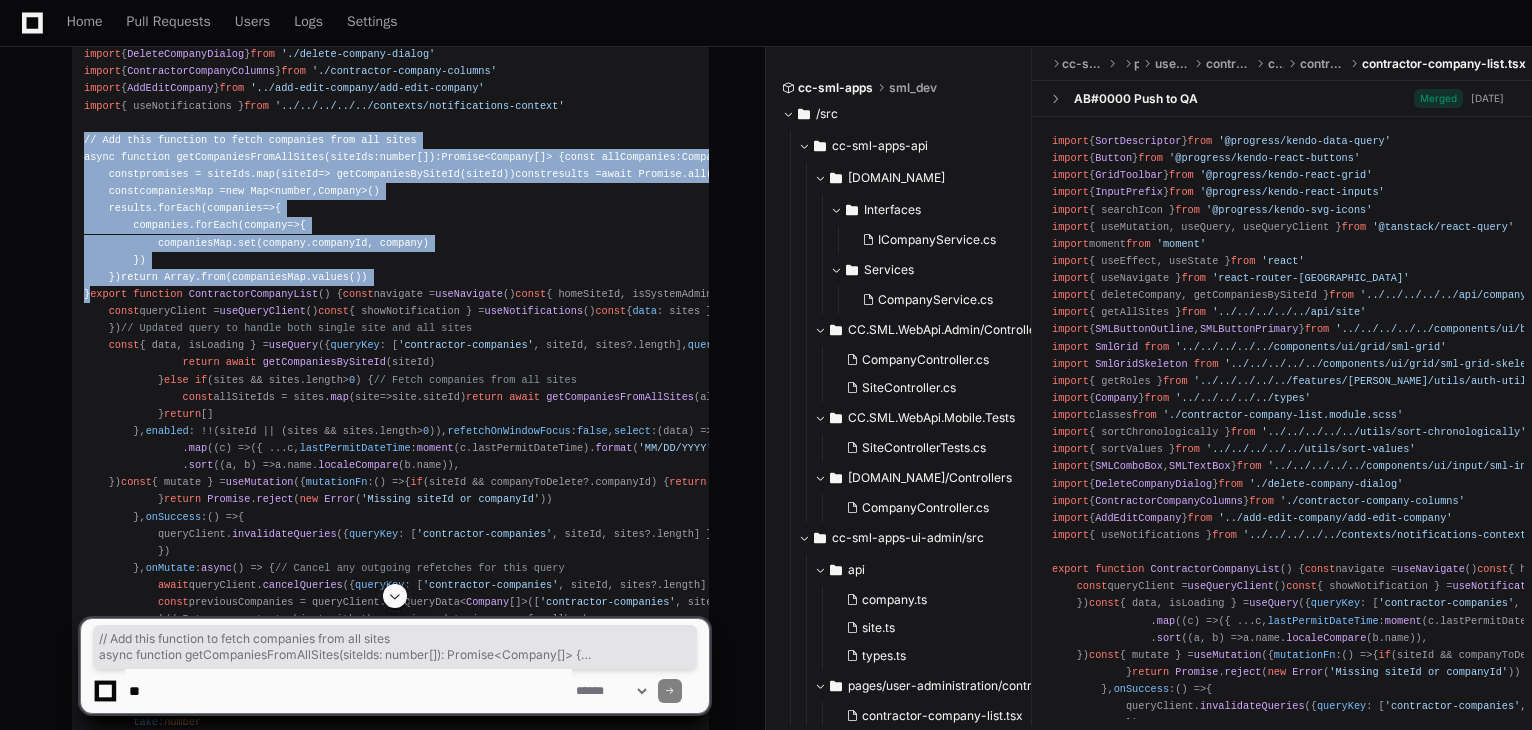 drag, startPoint x: 102, startPoint y: 426, endPoint x: 72, endPoint y: 139, distance: 288.5637 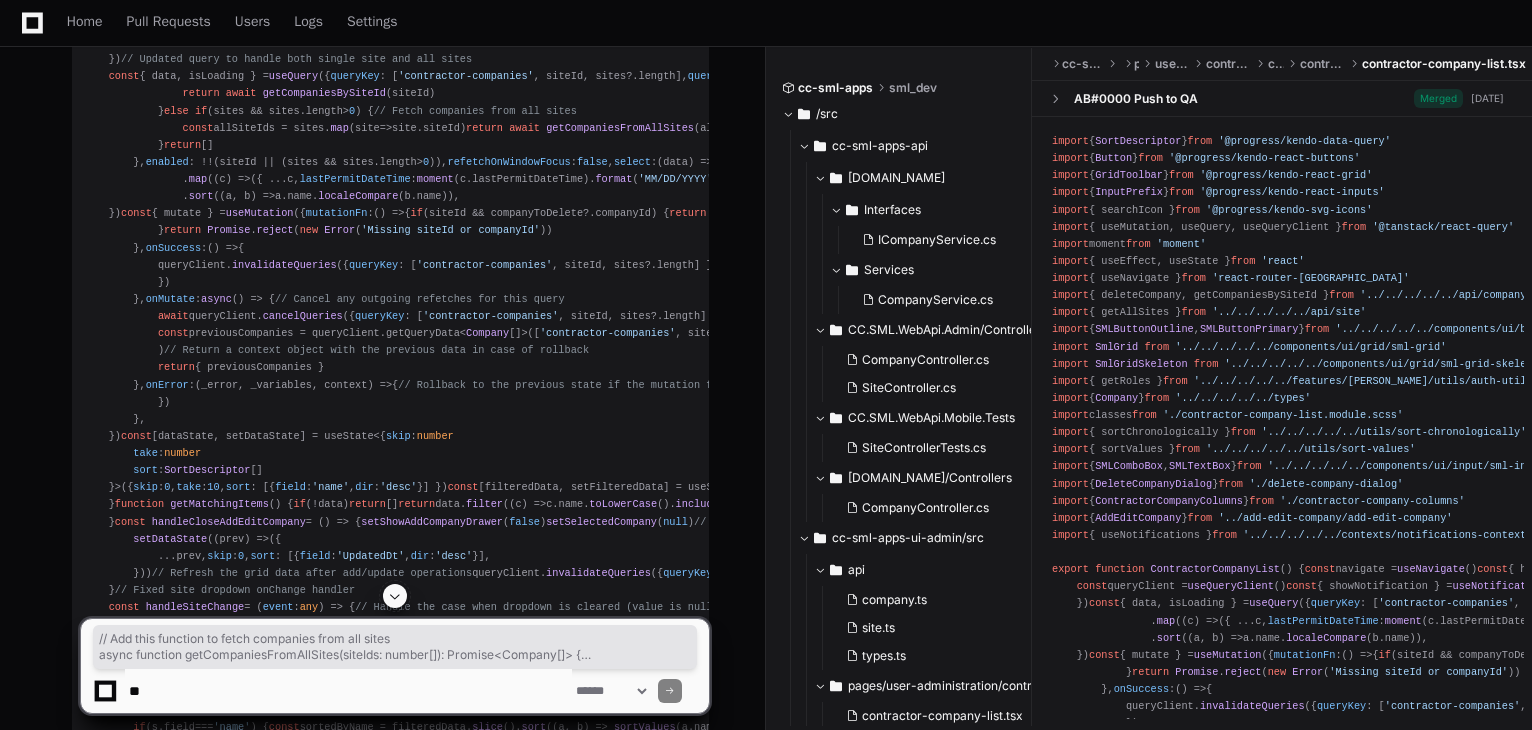 scroll, scrollTop: 2116, scrollLeft: 0, axis: vertical 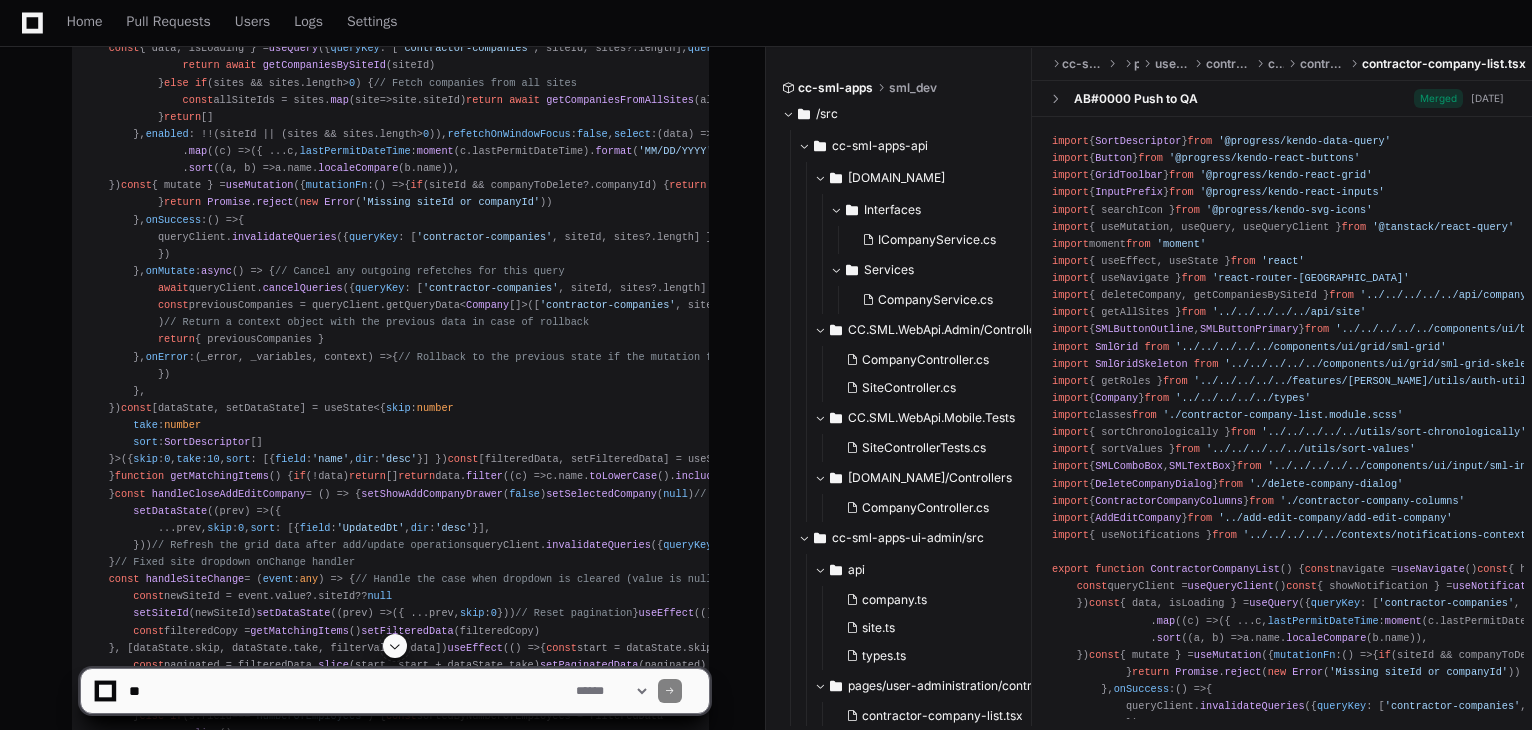 click on "export" 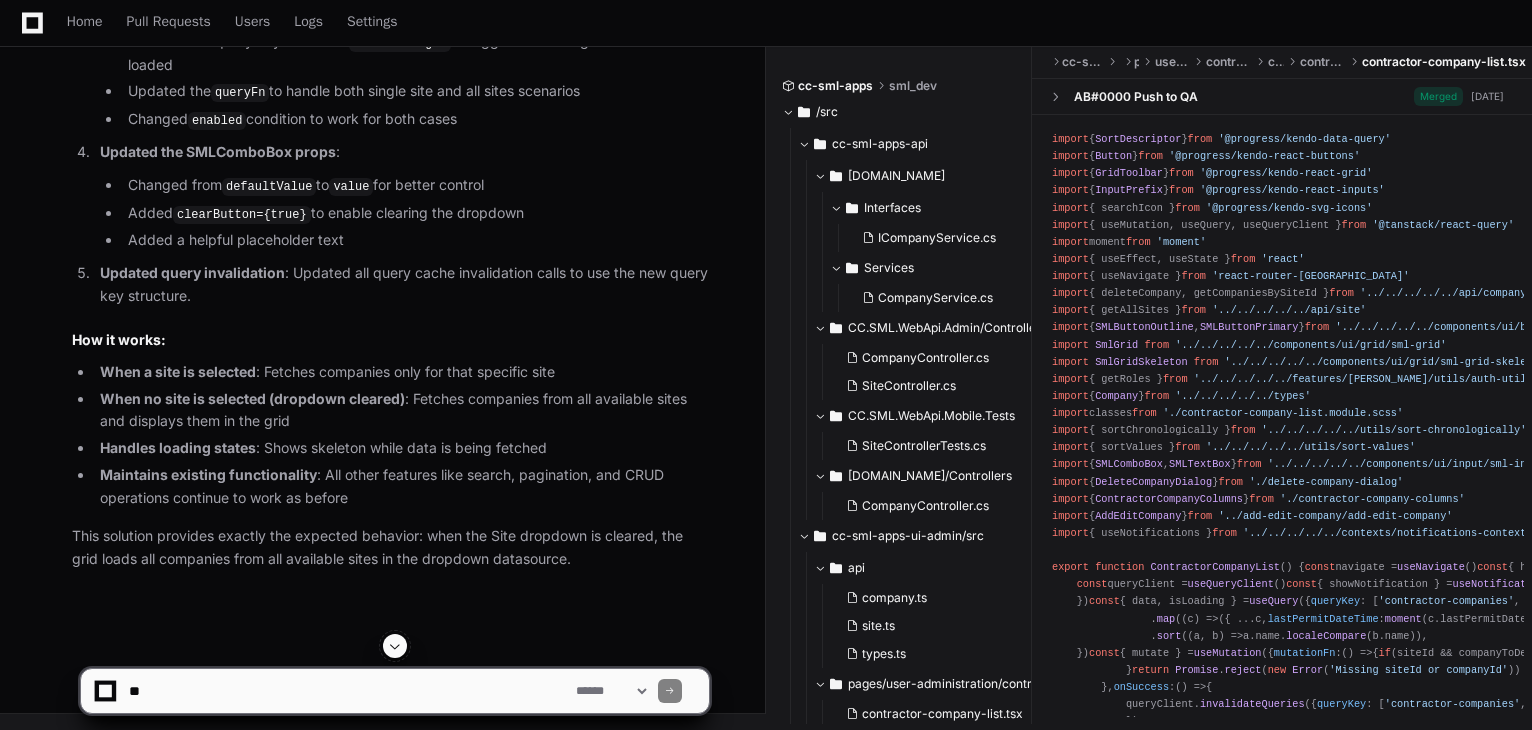 scroll, scrollTop: 5966, scrollLeft: 0, axis: vertical 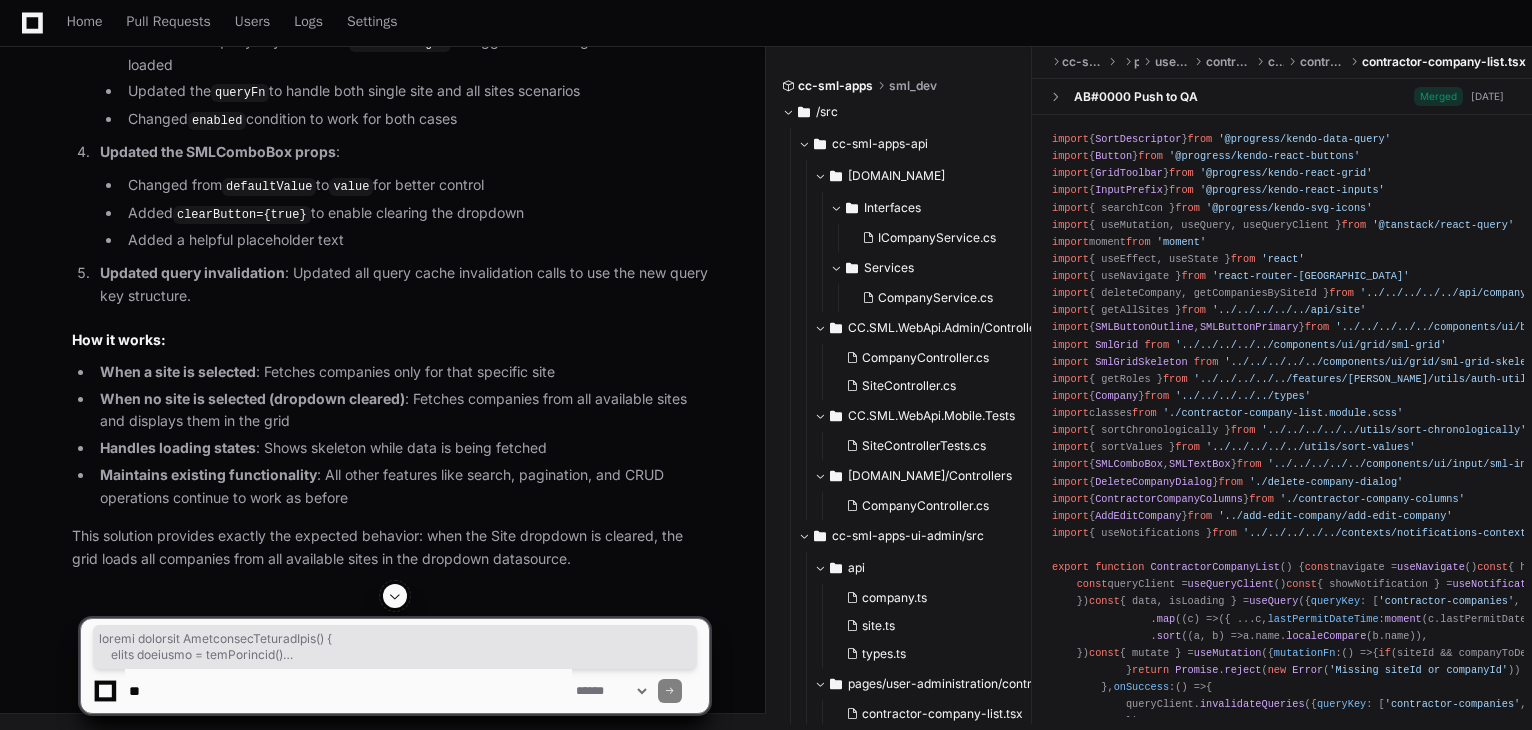 click on "import  {  SortDescriptor  }  from   '@progress/kendo-data-query'
import  {  Button  }  from   '@progress/kendo-react-buttons'
import  {  GridToolbar  }  from   '@progress/kendo-react-grid'
import  {  InputPrefix  }  from   '@progress/kendo-react-inputs'
import  { searchIcon }  from   '@progress/kendo-svg-icons'
import  { useMutation, useQuery, useQueryClient }  from   '@tanstack/react-query'
import  moment  from   'moment'
import  { useEffect, useState }  from   'react'
import  { useNavigate }  from   'react-router-dom'
import  { deleteCompany, getCompaniesBySiteId }  from   '../../../../../api/company'
import  { getAllSites }  from   '../../../../../api/site'
import  {  SMLButtonOutline ,  SMLButtonPrimary  }  from   '../../../../../components/ui/button/sml-buttons'
import   SmlGrid   from   '../../../../../components/ui/grid/sml-grid'
import   SmlGridSkeleton   from   '../../../../../components/ui/grid/sml-grid-skeleton'
import  { getRoles }  from
import  {  Company  }  from" 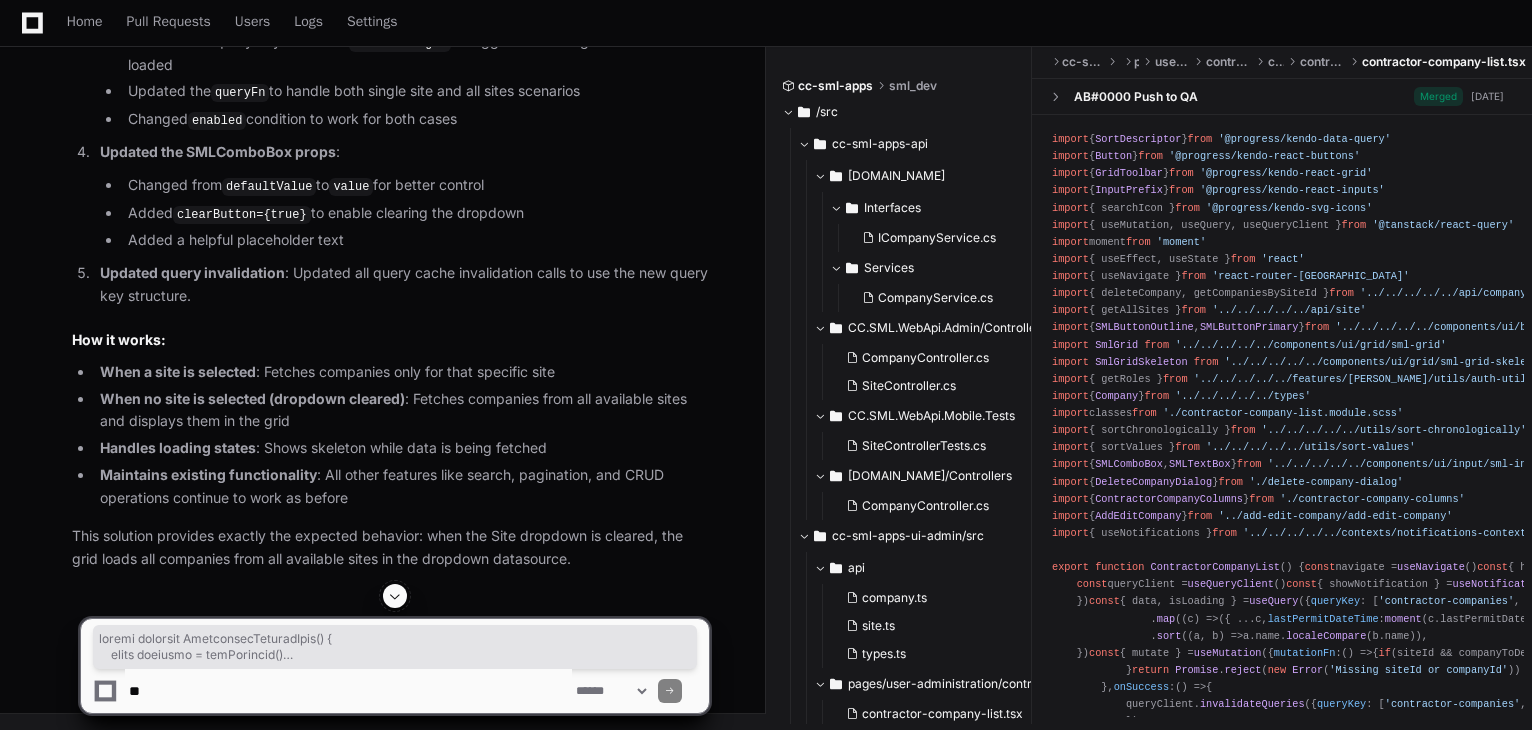 scroll, scrollTop: 6502, scrollLeft: 0, axis: vertical 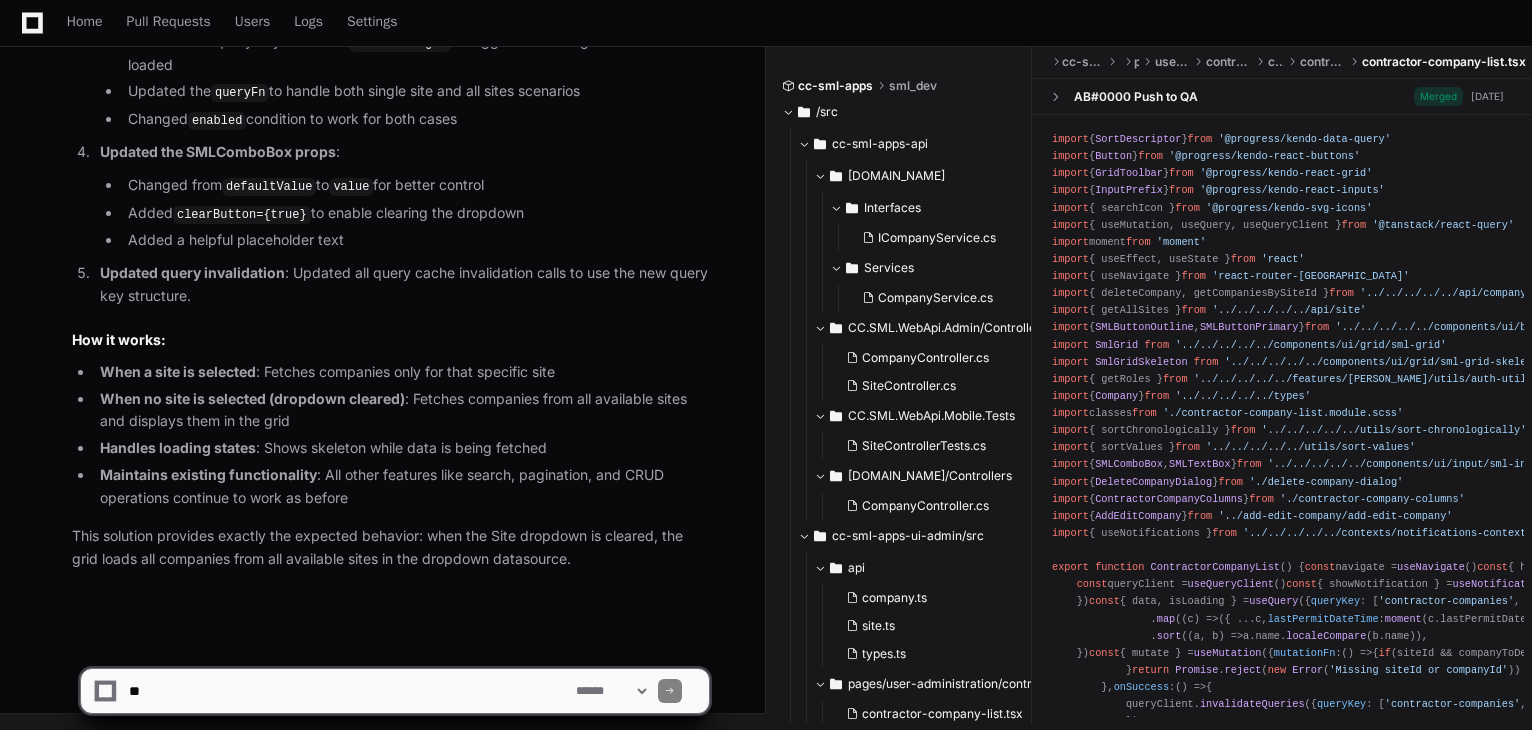 click on "This solution provides exactly the expected behavior: when the Site dropdown is cleared, the grid loads all companies from all available sites in the dropdown datasource." 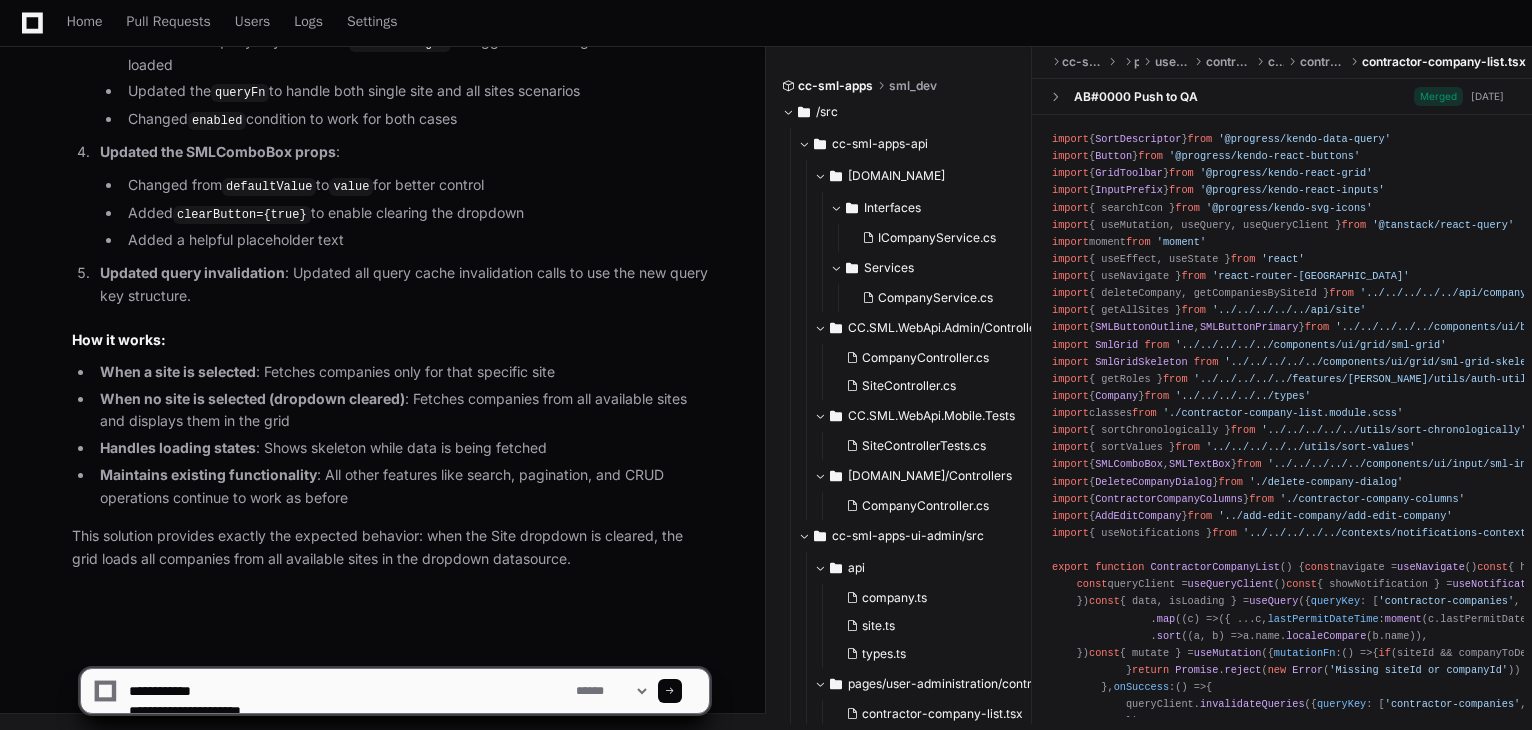 scroll, scrollTop: 6, scrollLeft: 0, axis: vertical 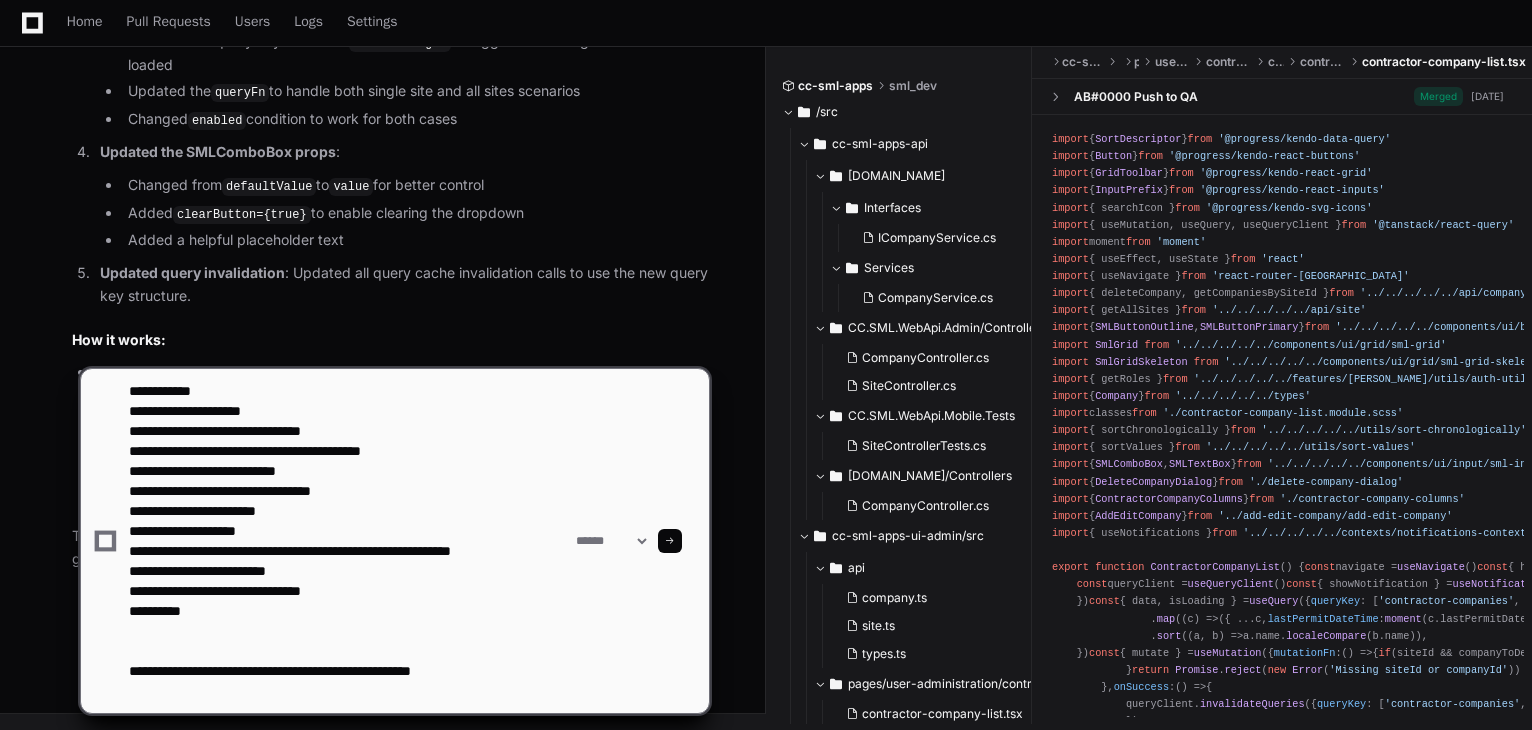 paste on "**********" 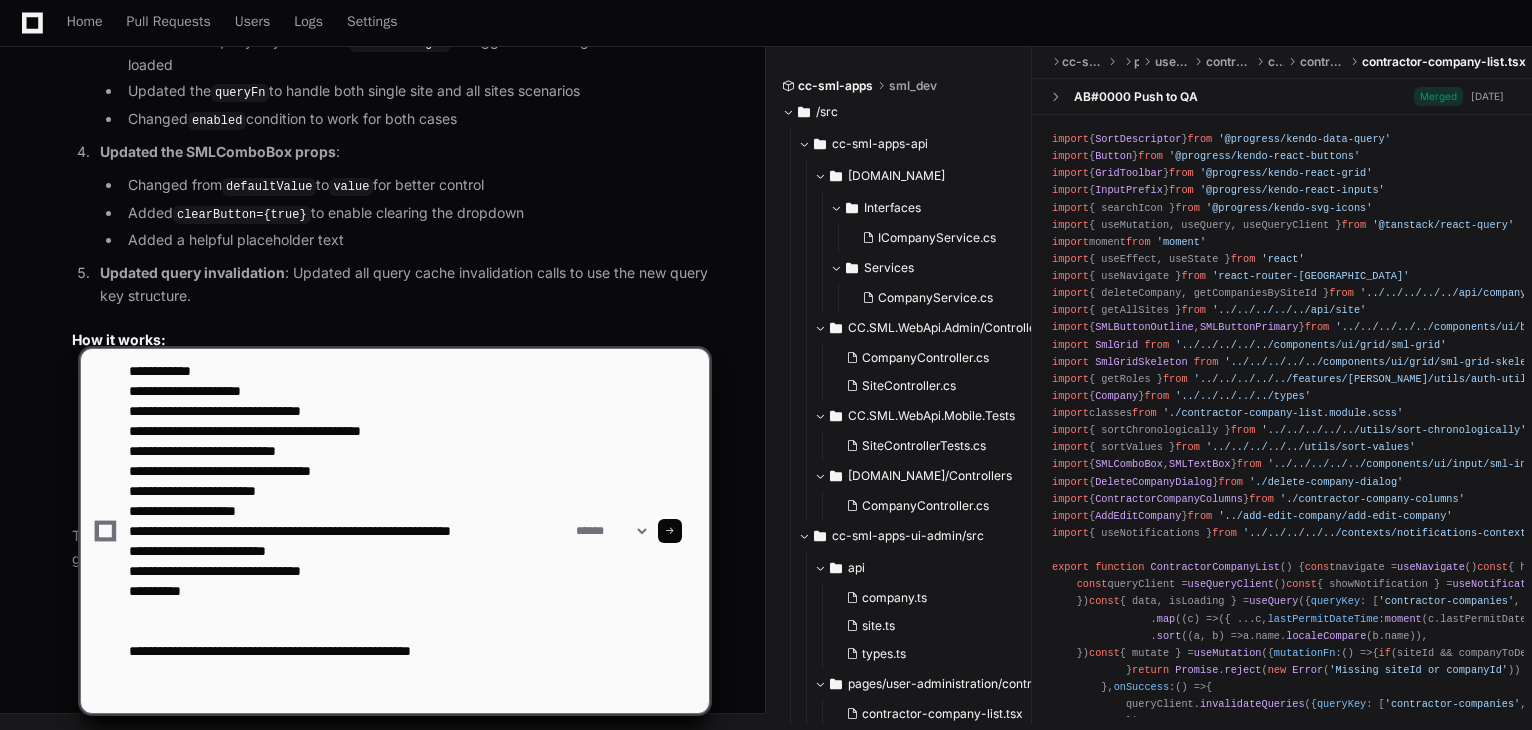 scroll, scrollTop: 0, scrollLeft: 0, axis: both 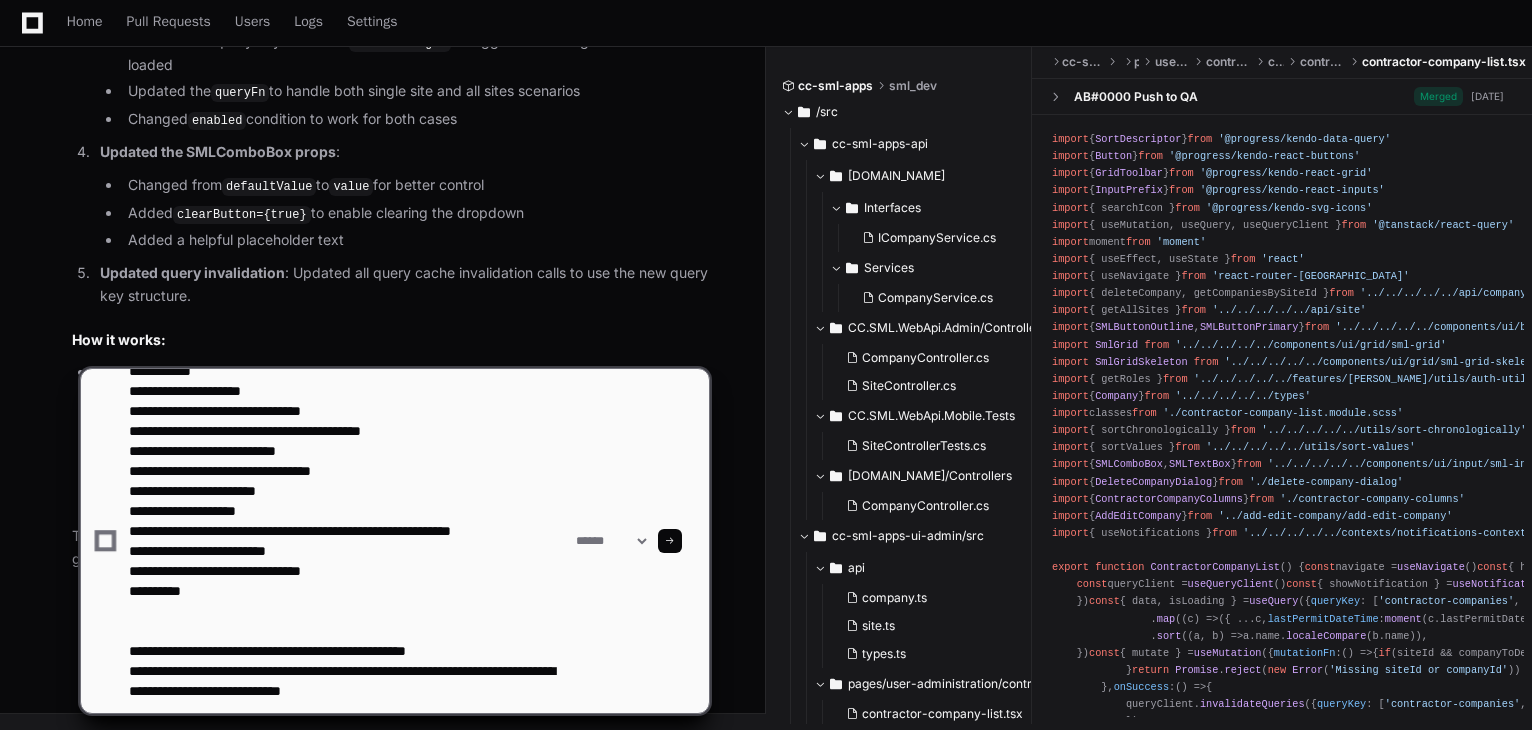 type on "**********" 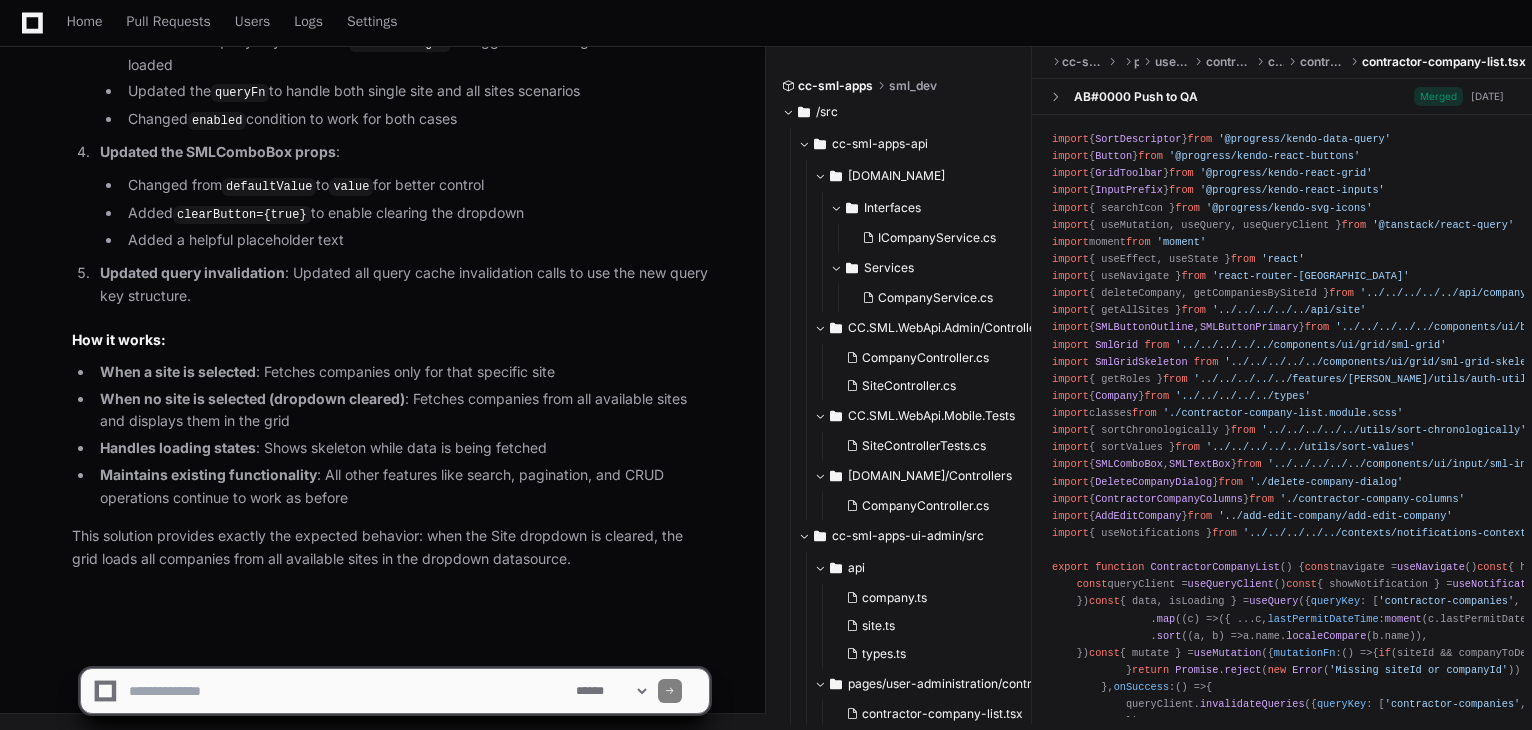 scroll, scrollTop: 0, scrollLeft: 0, axis: both 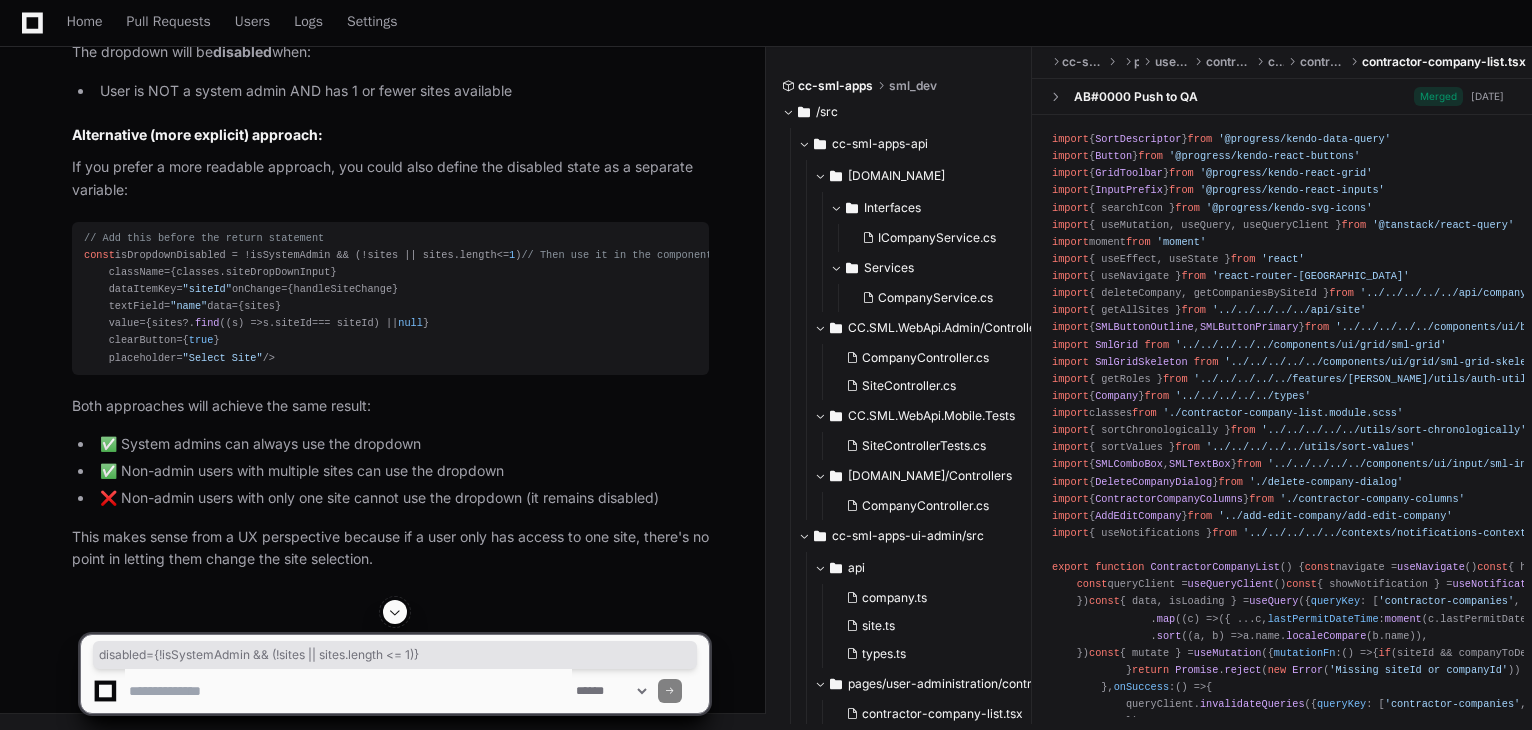 drag, startPoint x: 441, startPoint y: 401, endPoint x: 105, endPoint y: 408, distance: 336.0729 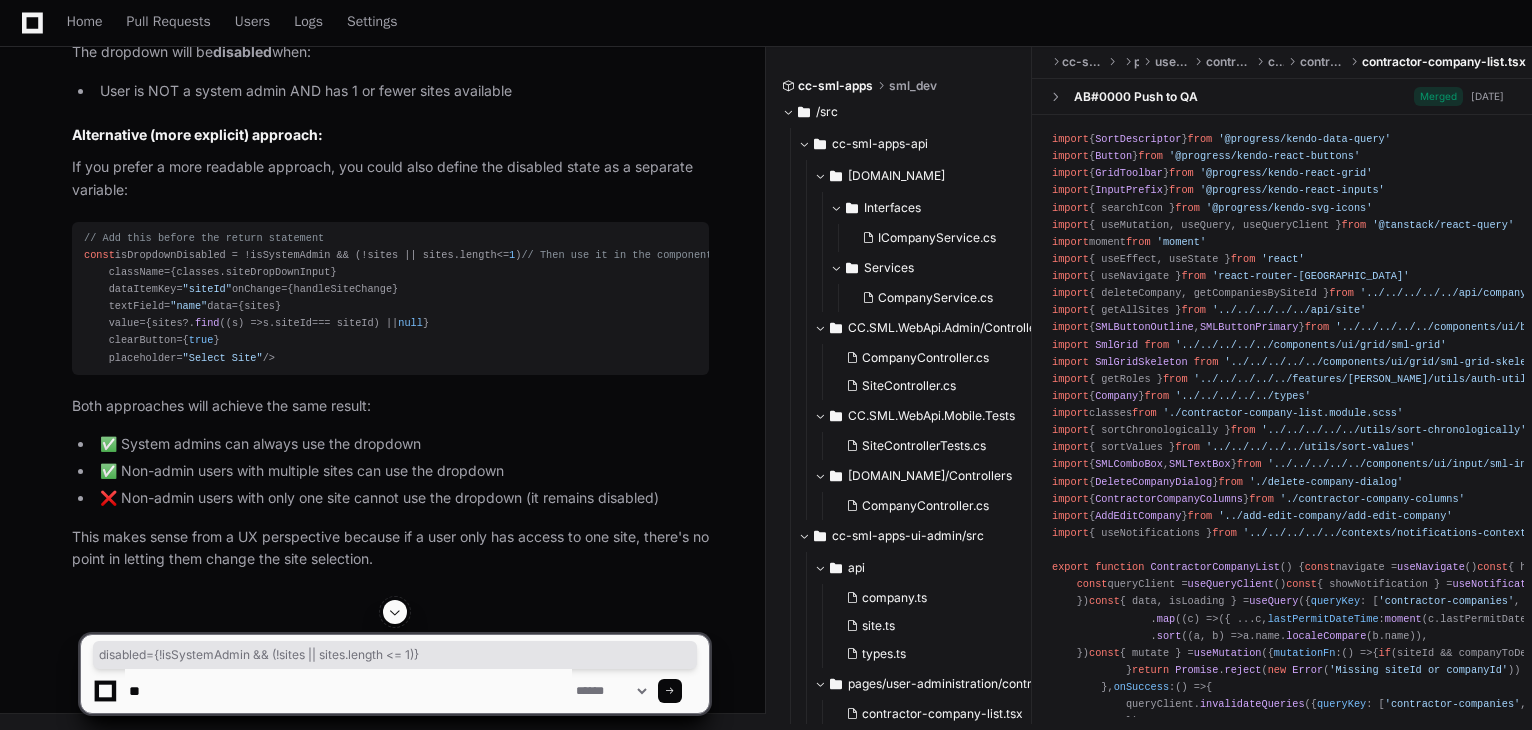 type on "*" 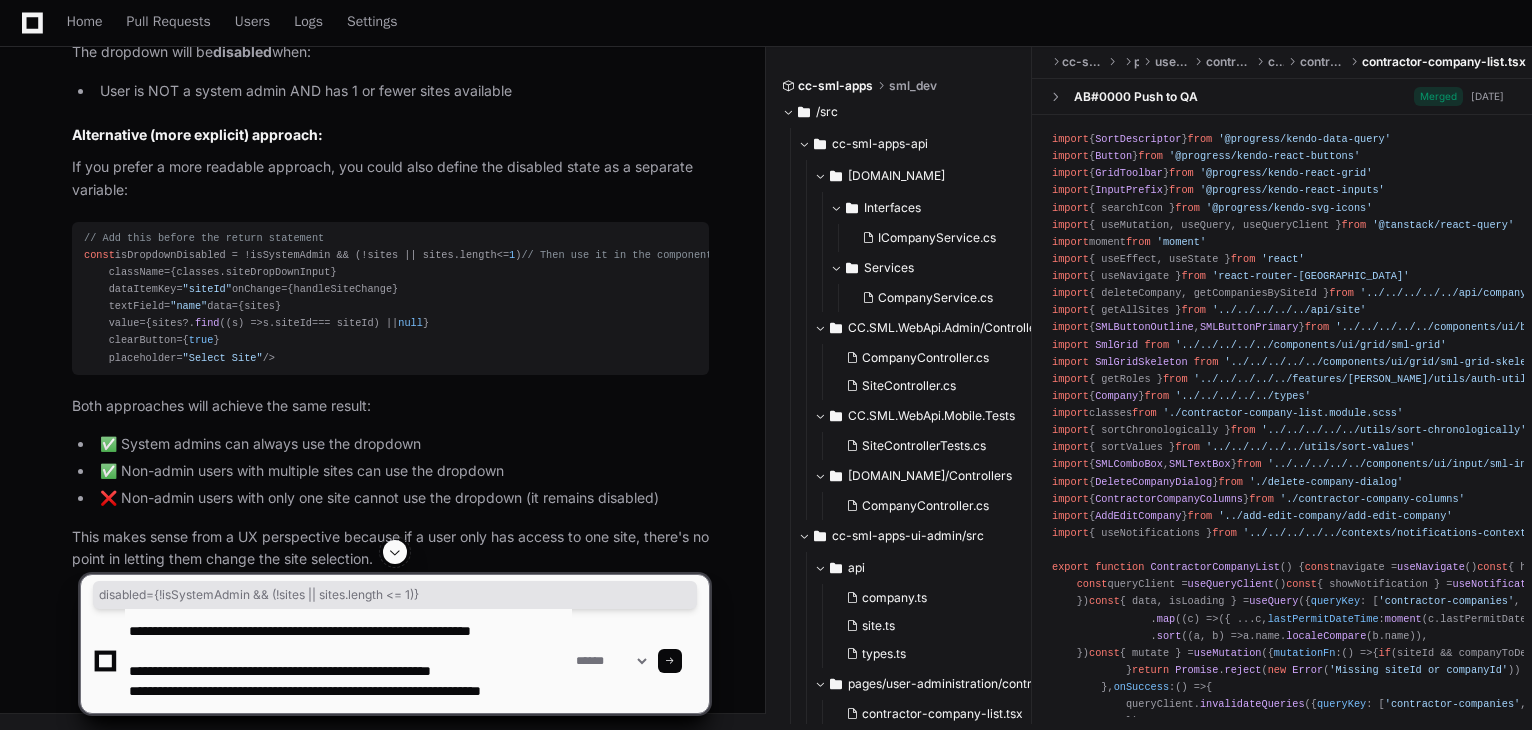 scroll, scrollTop: 26, scrollLeft: 0, axis: vertical 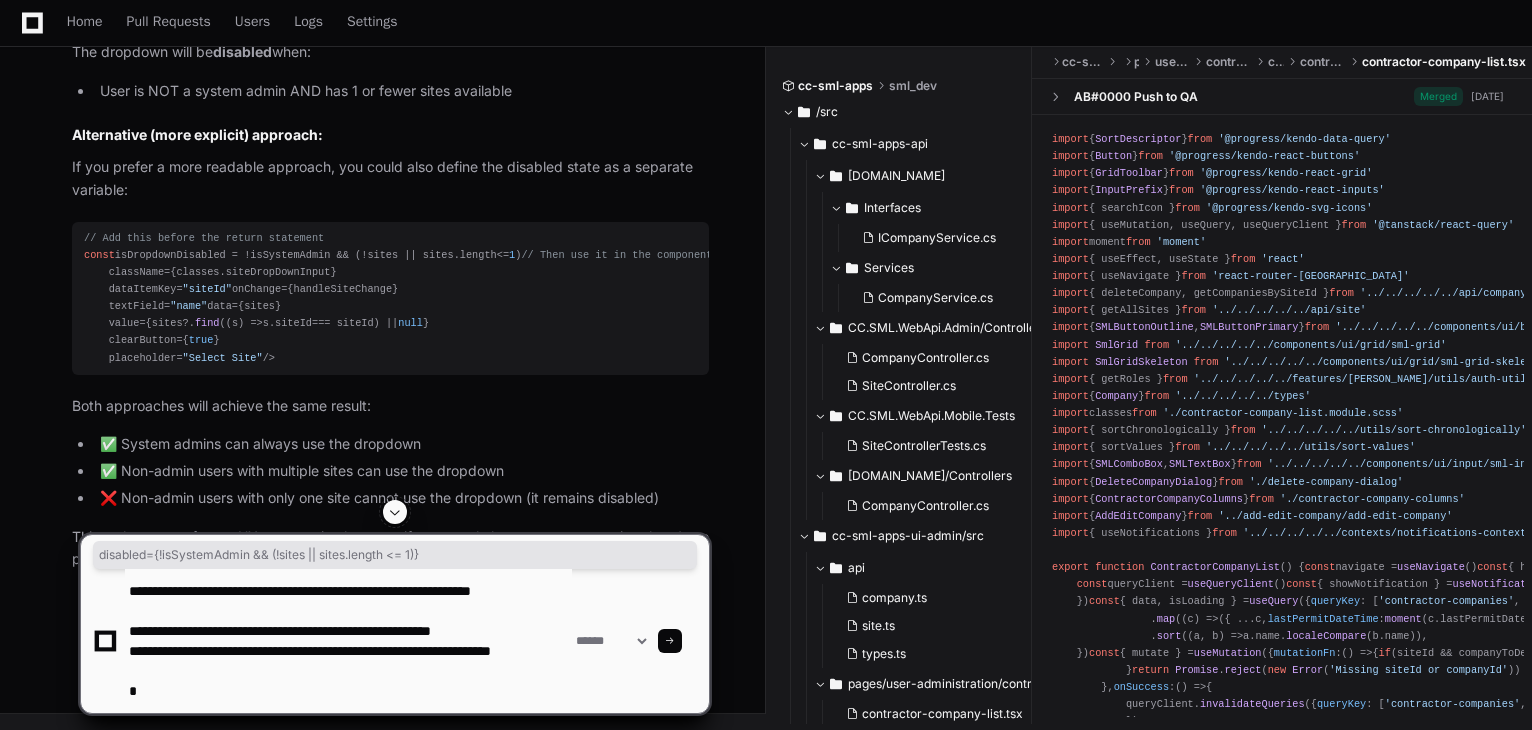 type on "**********" 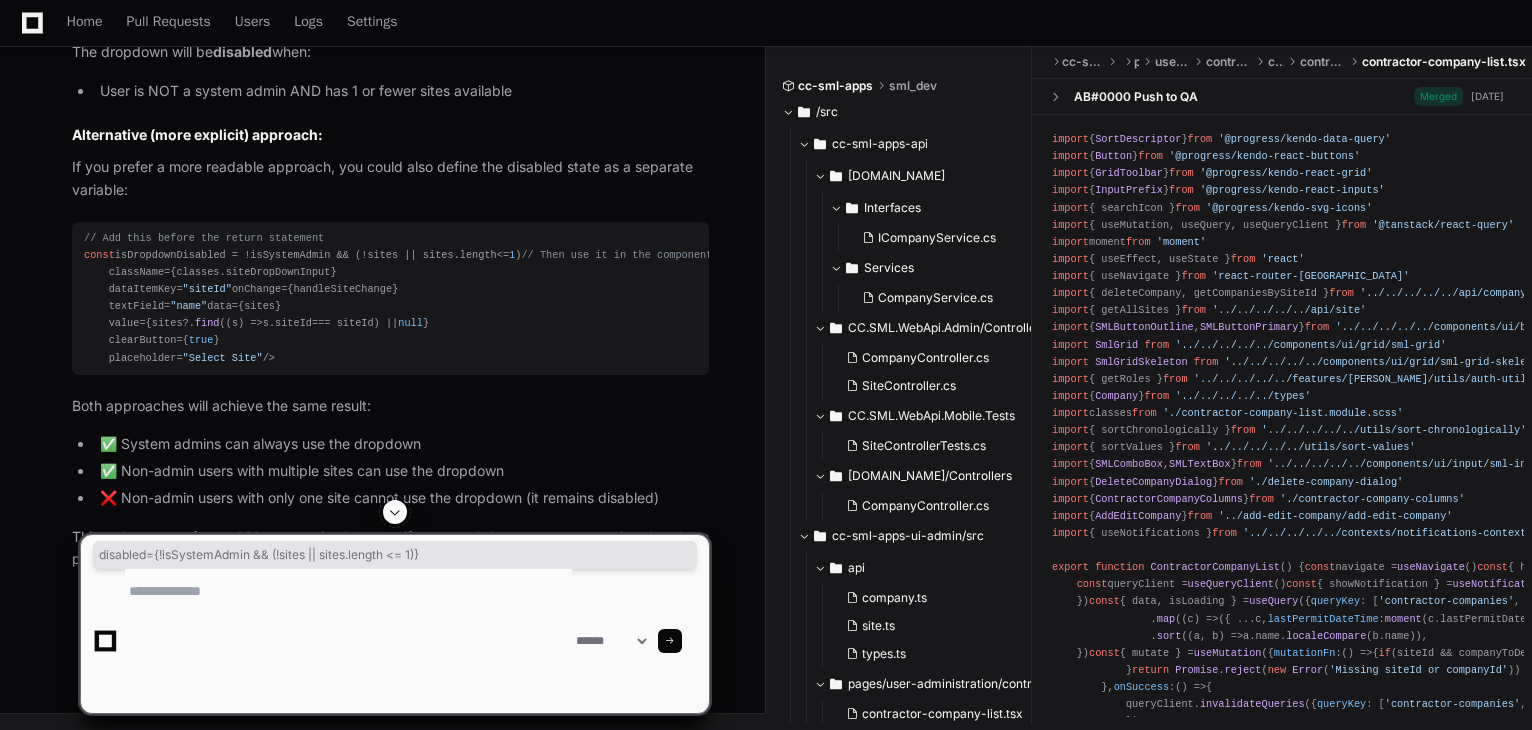 scroll, scrollTop: 0, scrollLeft: 0, axis: both 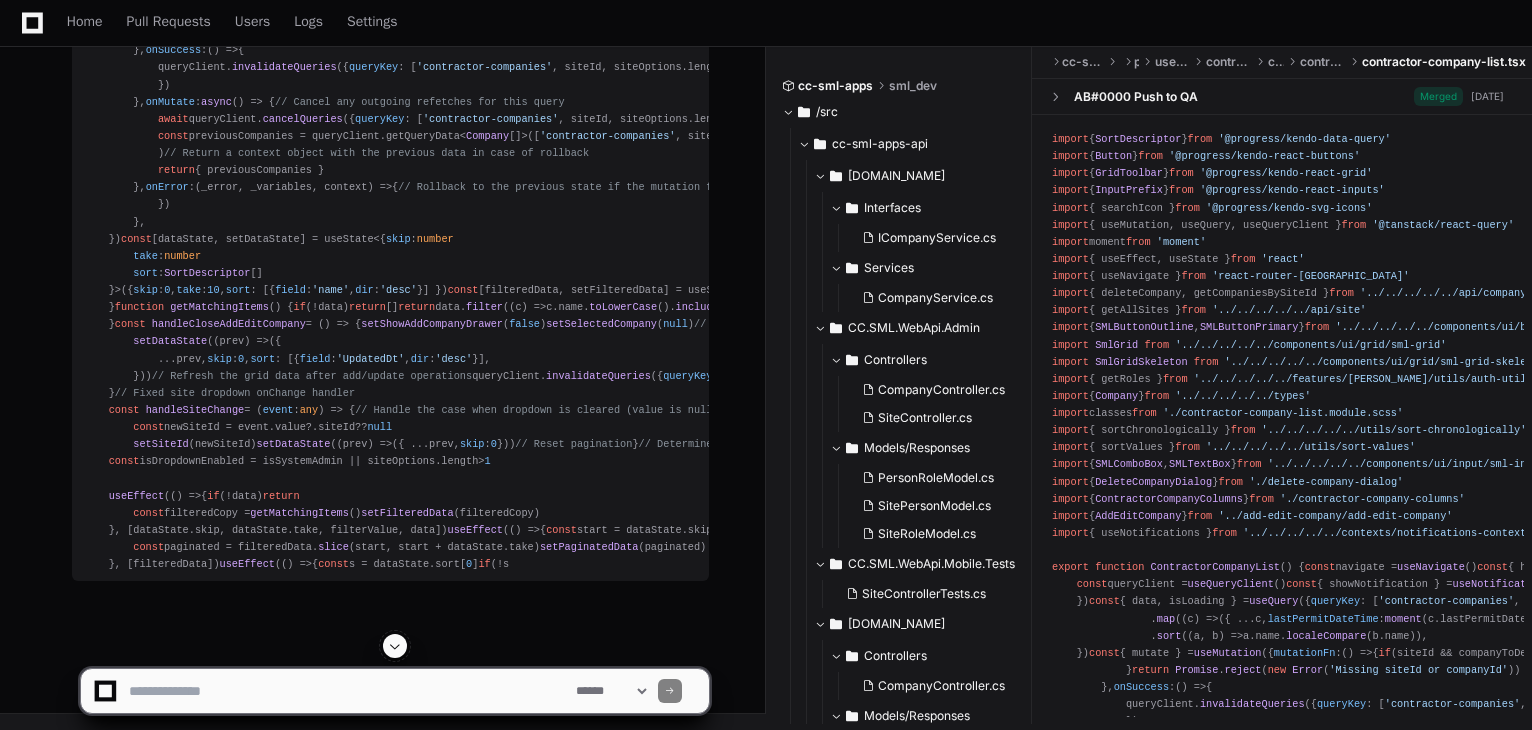 click 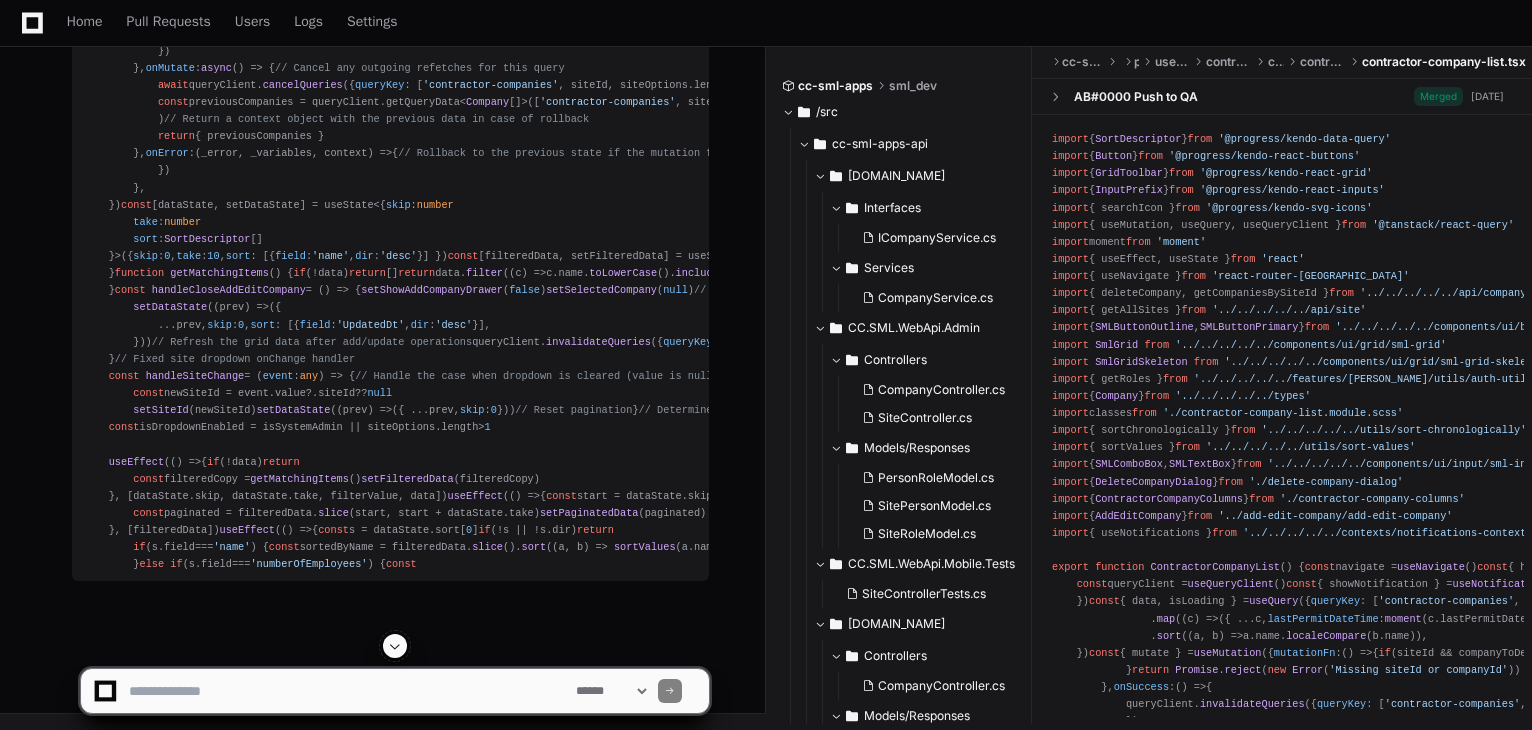 scroll, scrollTop: 12440, scrollLeft: 0, axis: vertical 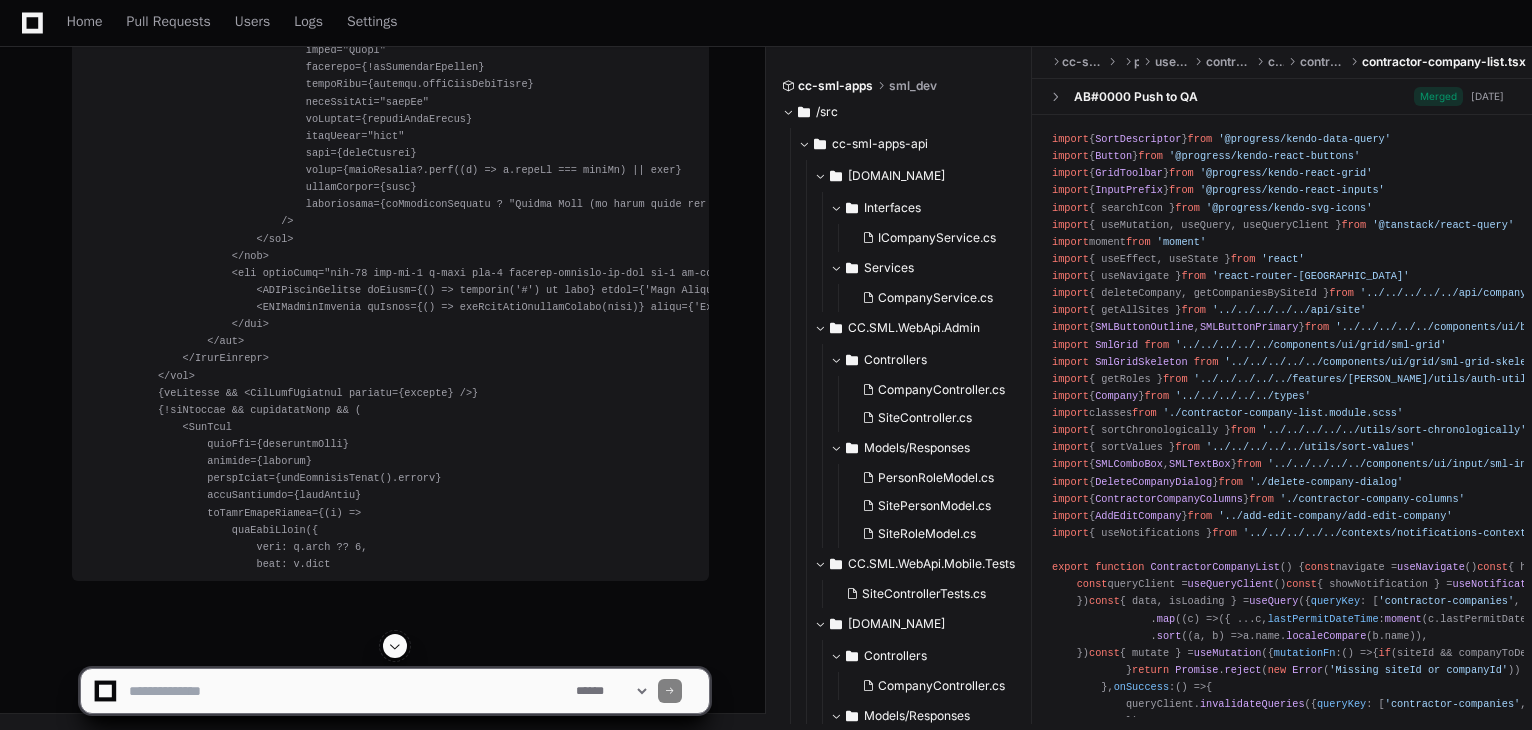 click 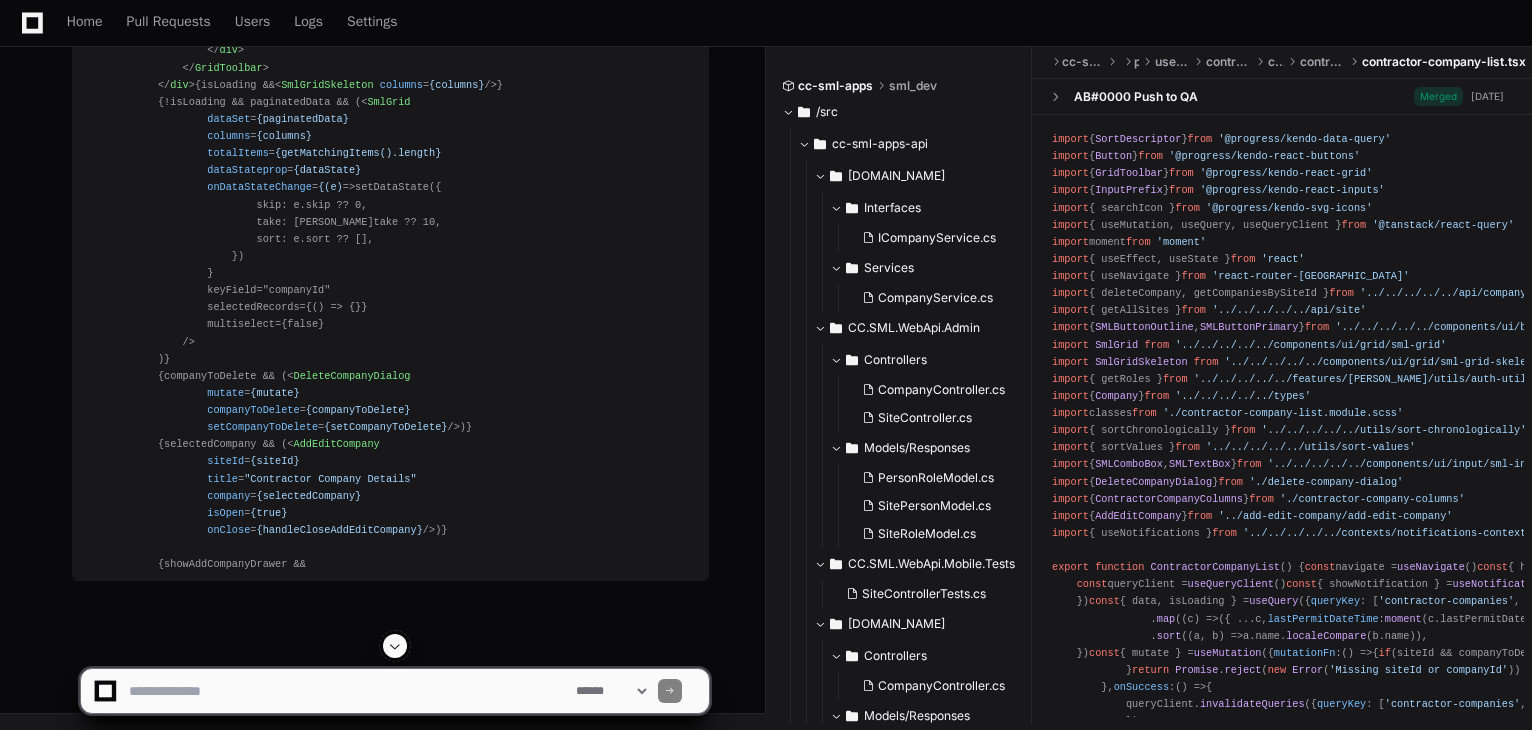 scroll, scrollTop: 13657, scrollLeft: 0, axis: vertical 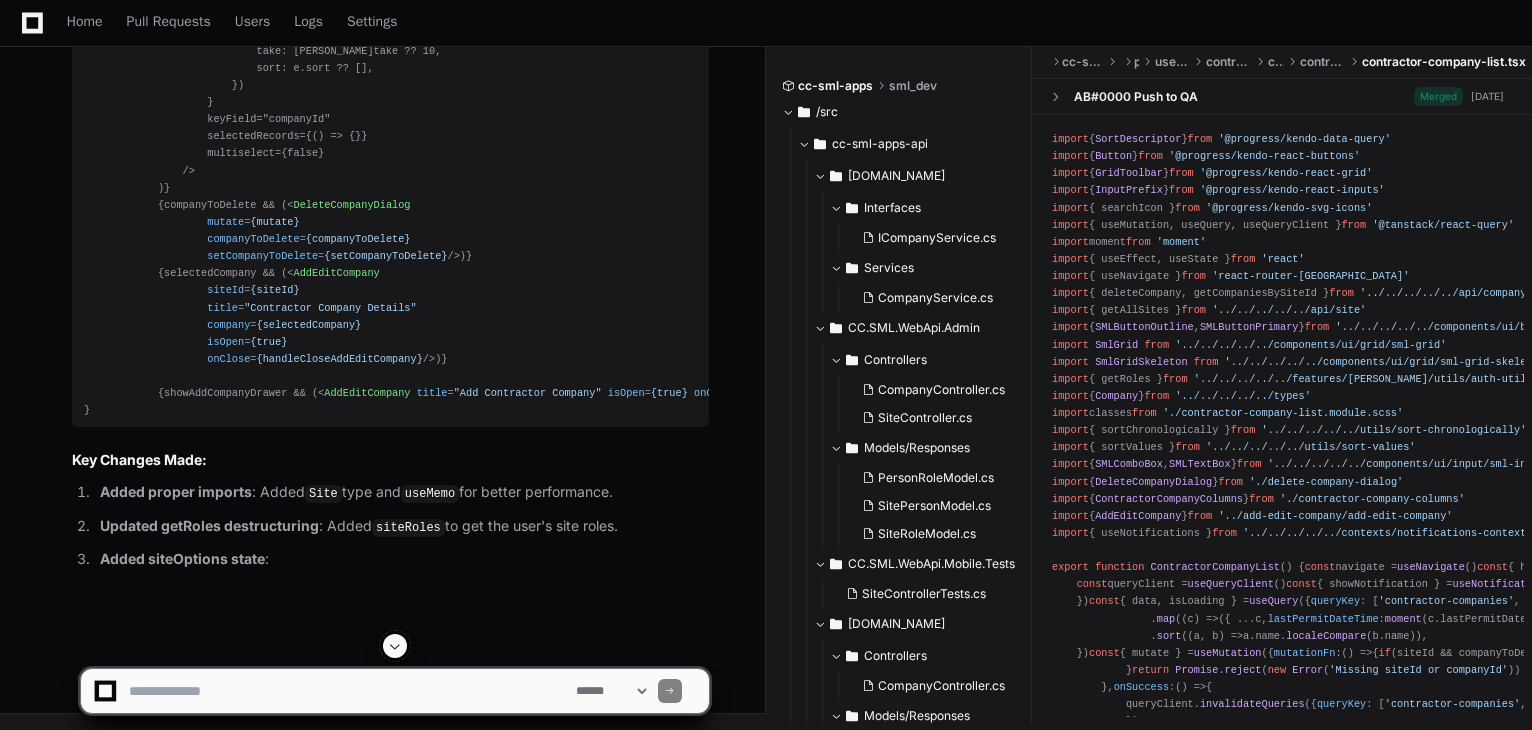 click 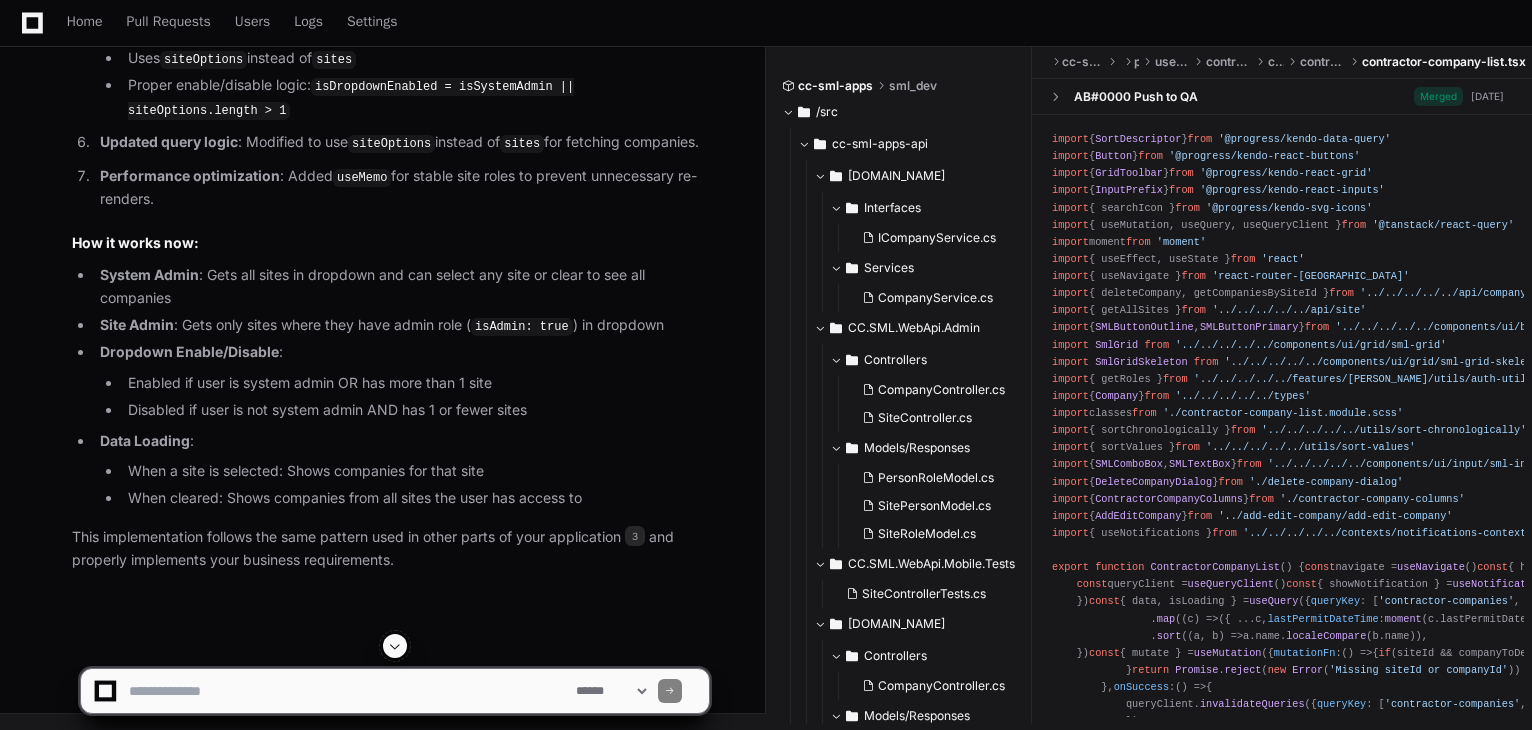 scroll, scrollTop: 14192, scrollLeft: 0, axis: vertical 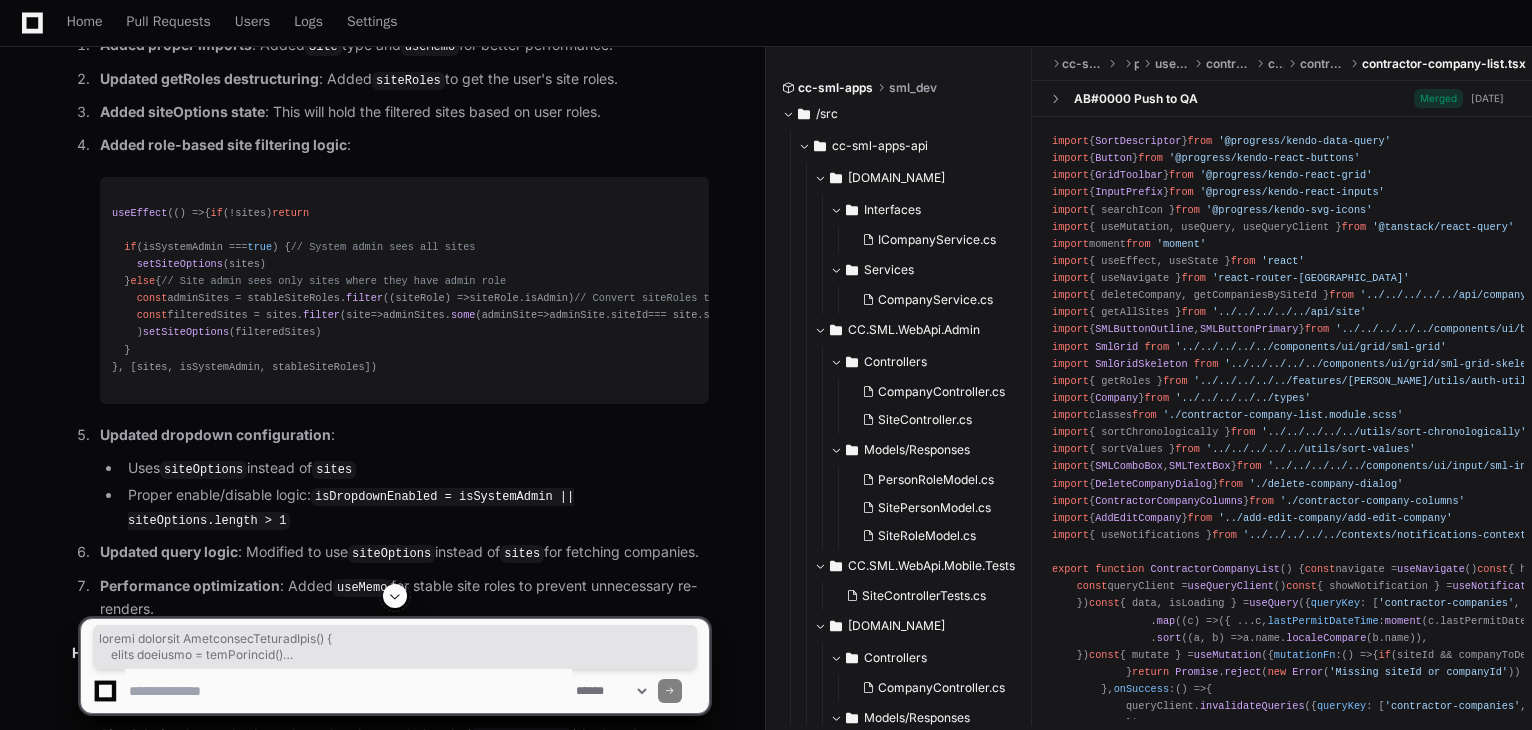 click on "export" 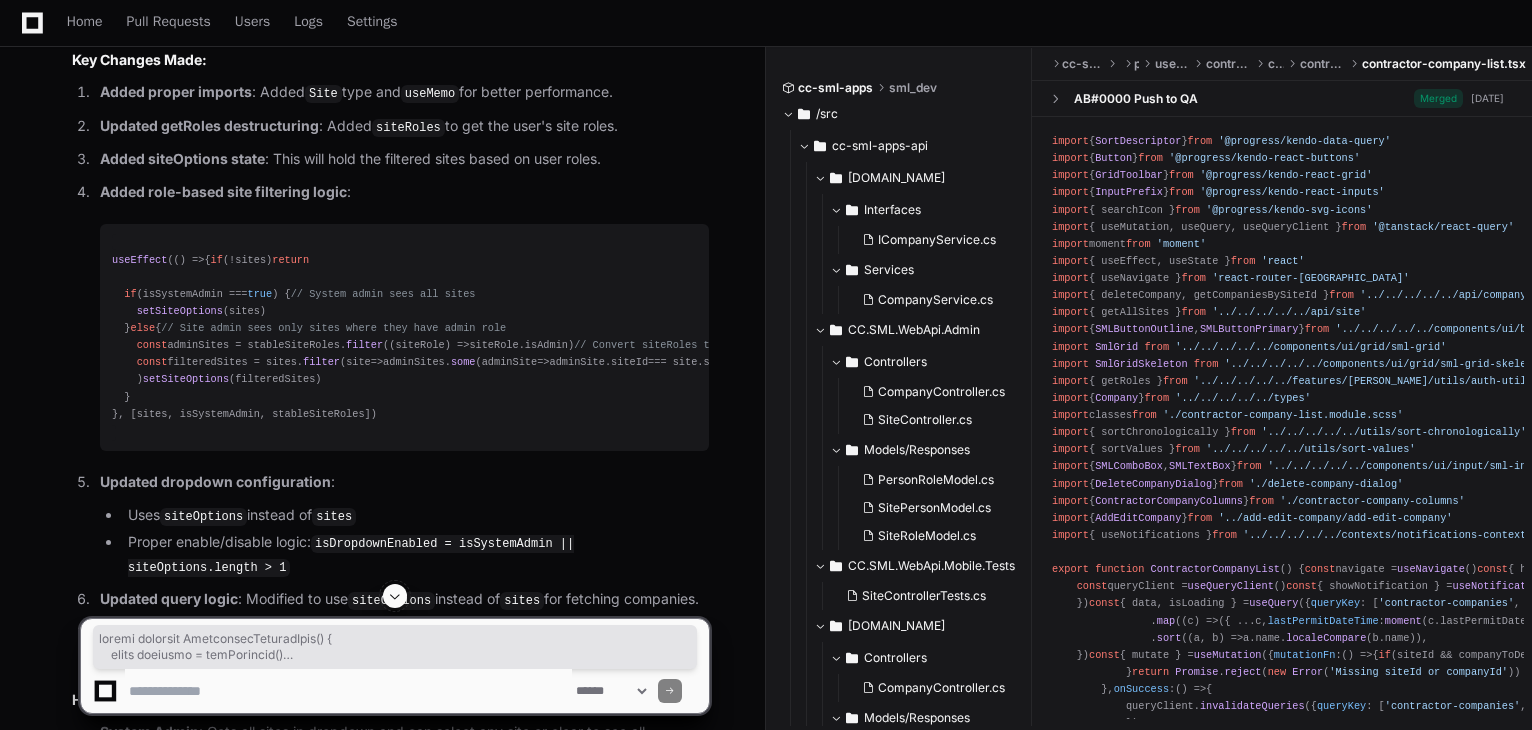 scroll, scrollTop: 9803, scrollLeft: 0, axis: vertical 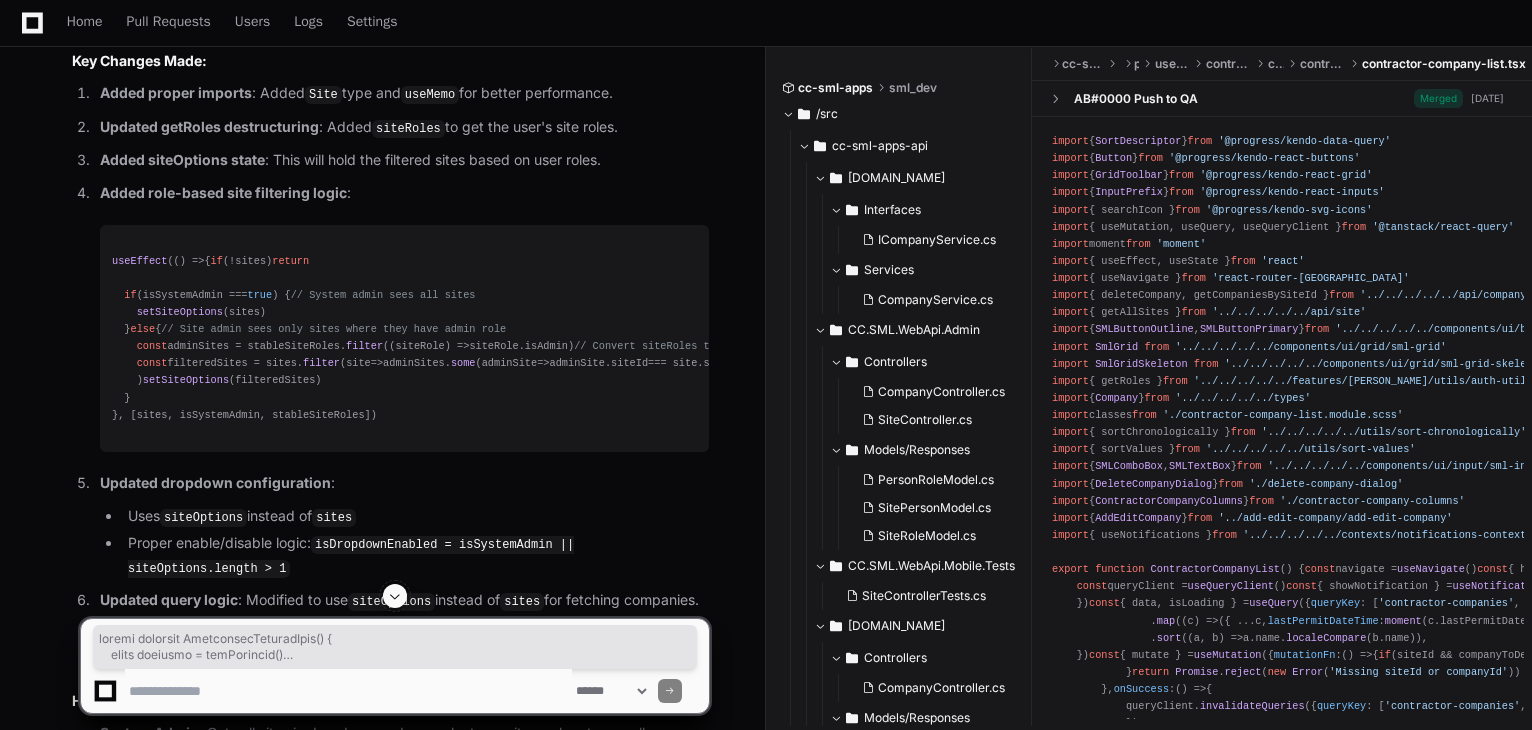 copy on "export   function   ContractorCompanyList ( ) {
const  navigate =  useNavigate ()
const  { homeSiteId, isSystemAdmin, siteRoles } =  getRoles ()
const  [siteOptions, setSiteOptions] = useState< Site []>([])
const  [siteId, setSiteId] = useState< number  |  null >(homeSiteId)
const  [filterValue, setFilterValue] =  useState ( '' )
const  [companyToDelete, setCompanyToDelete] = useState< Company  |  null >( null )
const  [showAddCompanyDrawer, setShowAddCompanyDrawer] = useState< boolean >( false )
const  [selectedCompany, setSelectedCompany] = useState< Company  |  null >( null )
const  columns =  new   ContractorCompanyColumns (setCompanyToDelete, setSelectedCompany). columns
const  queryClient =  useQueryClient ()
const  { showNotification } =  useNotifications ()
// Memoize siteRoles to prevent unnecessary re-renders
const  stableSiteRoles =  useMemo ( () =>  siteRoles, [])
const  {  data : sites } =  useQuery ({
queryKey : [ 'sites' ],
queryFn :  () =>   getAllSites (..." 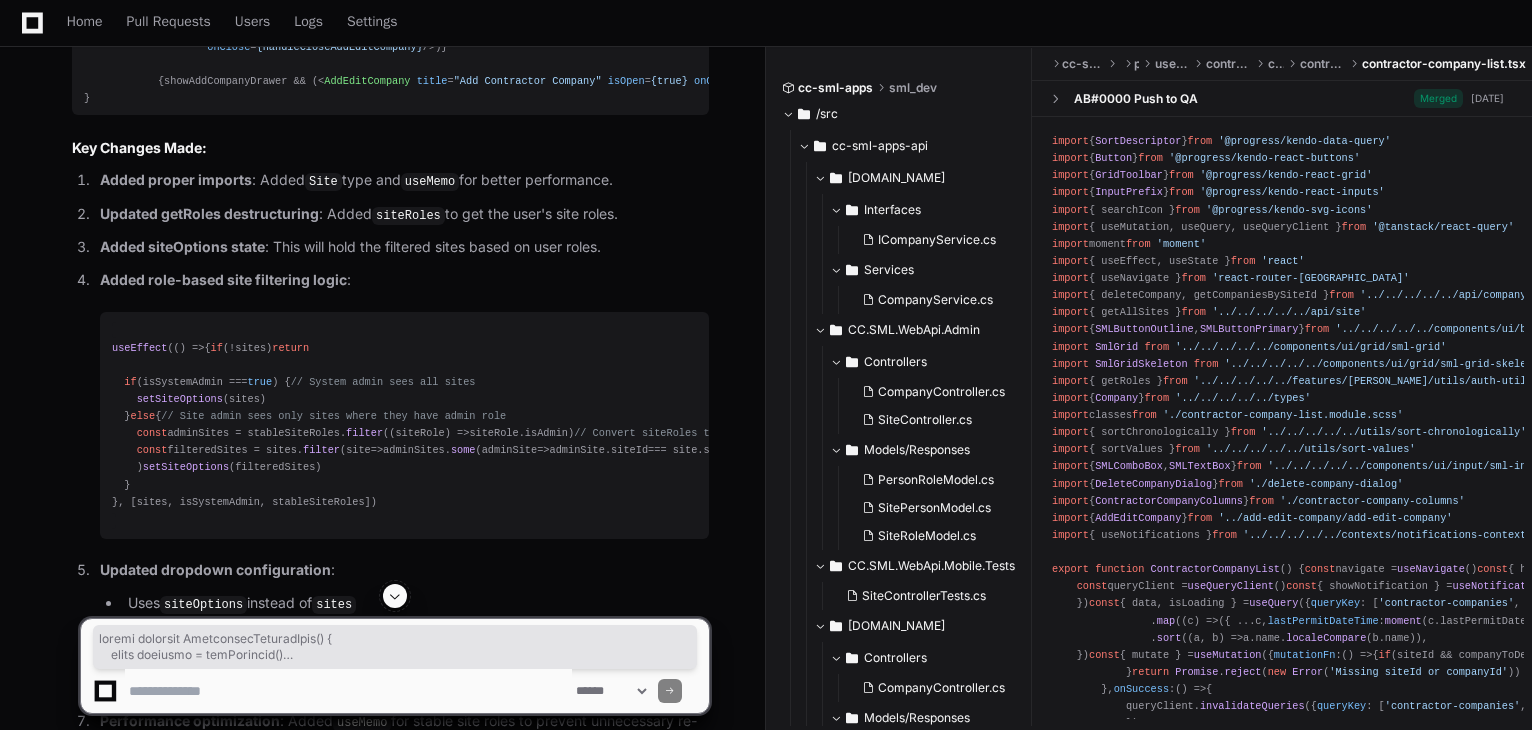 scroll, scrollTop: 9711, scrollLeft: 0, axis: vertical 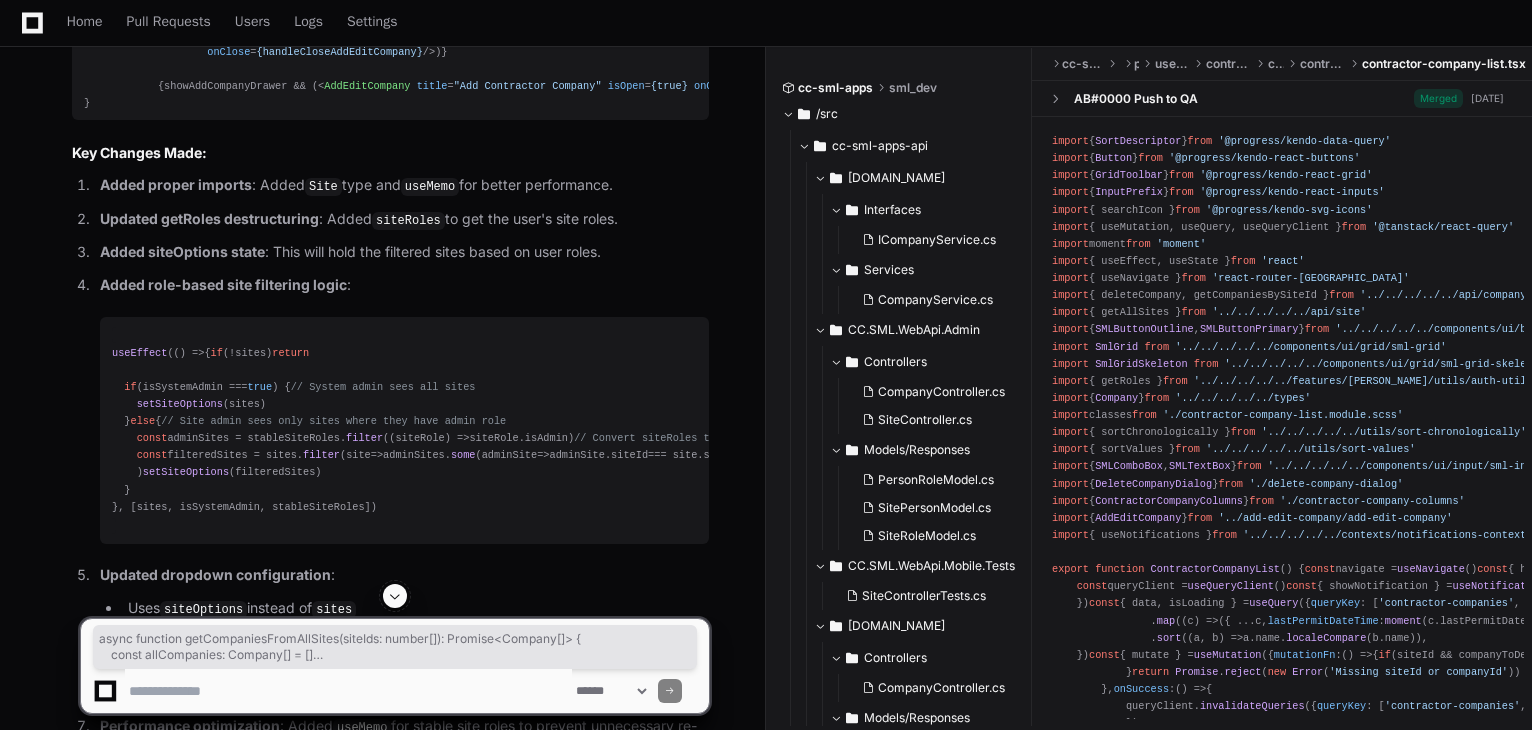 drag, startPoint x: 98, startPoint y: 520, endPoint x: 65, endPoint y: 248, distance: 273.99454 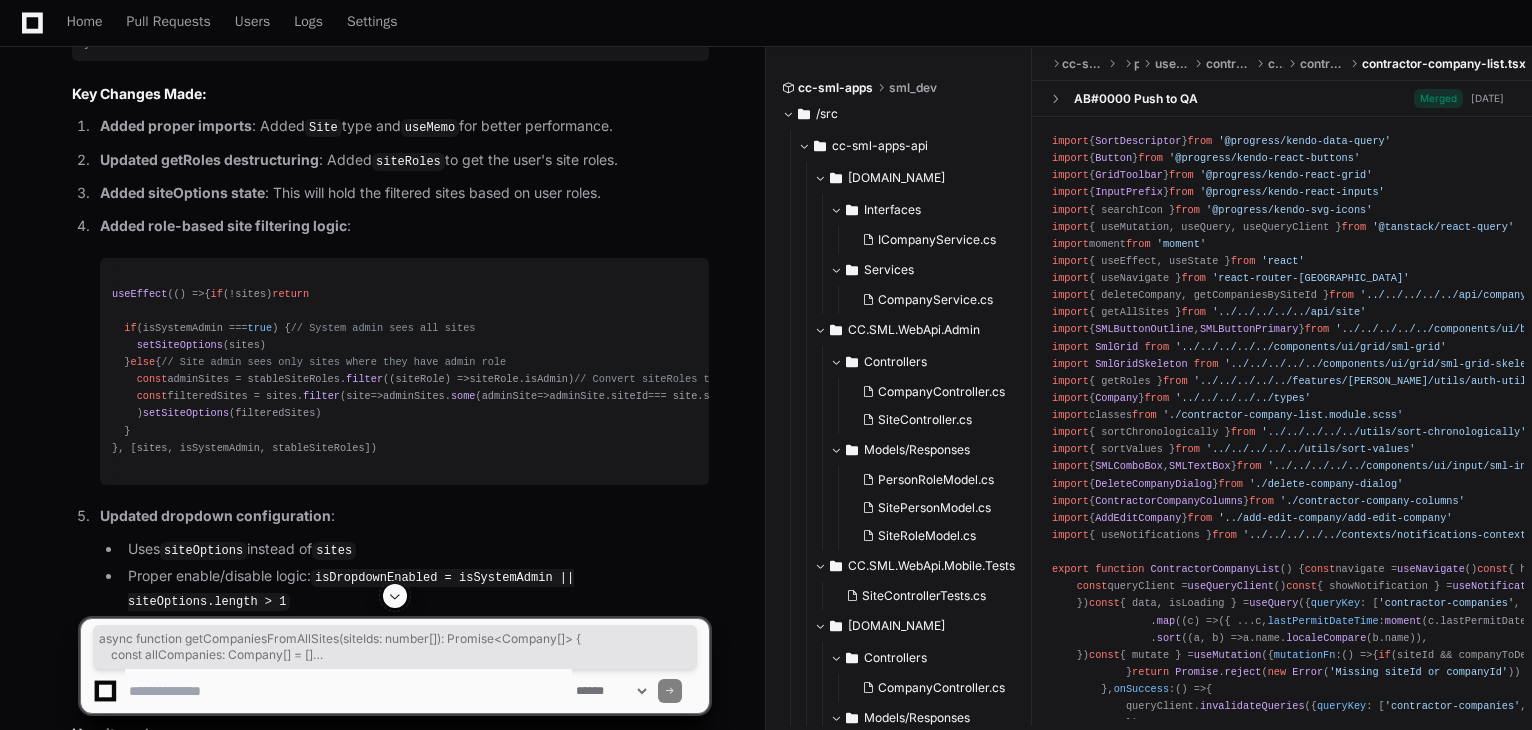 scroll, scrollTop: 9758, scrollLeft: 0, axis: vertical 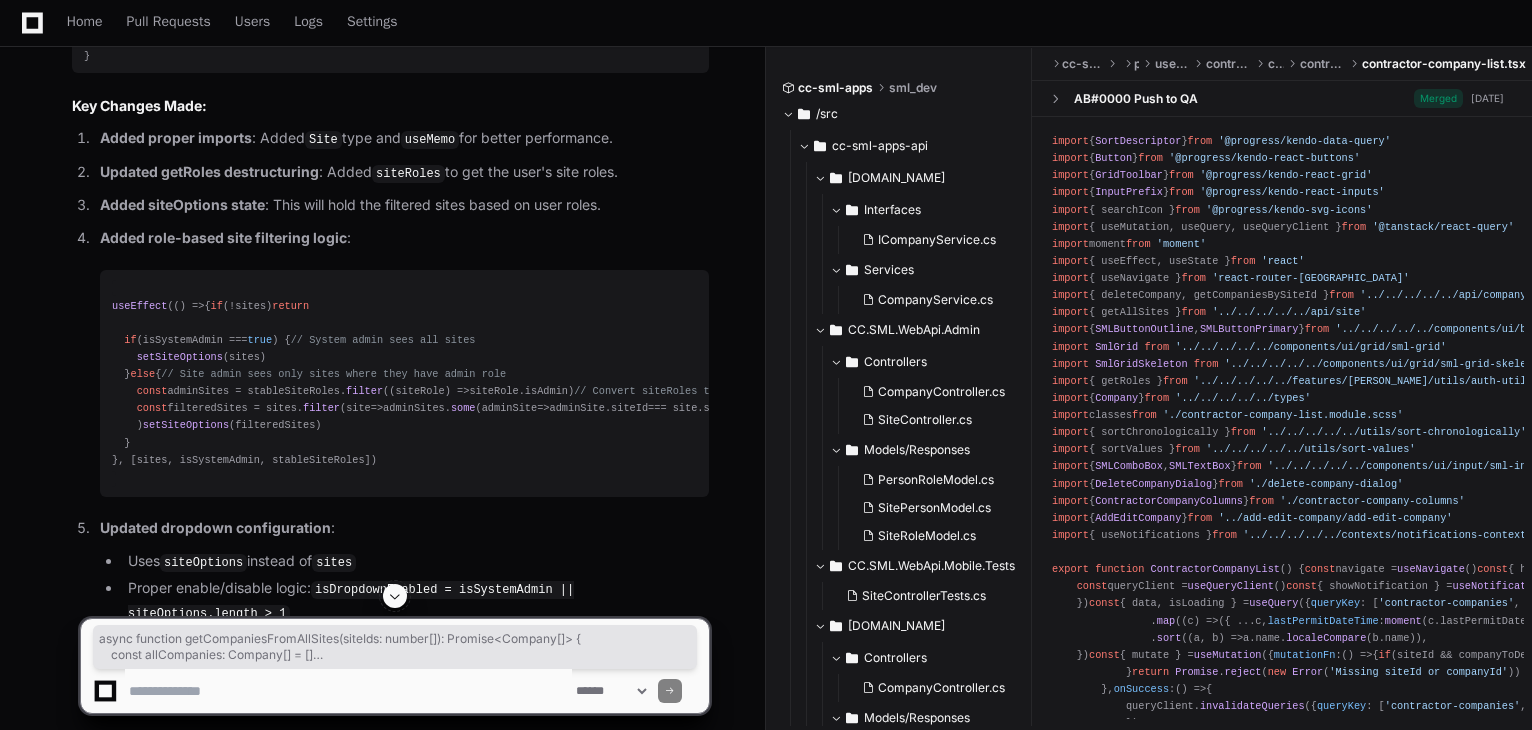 copy on "async   function   getCompaniesFromAllSites ( siteIds :  number [] ):  Promise < Company []> {
const   allCompanies :  Company [] = []
// Fetch companies from all sites in parallel
const  promises = siteIds. map ( siteId  =>   getCompaniesBySiteId (siteId))
const  results =  await   Promise . all (promises)
// Flatten the results and remove duplicates based on companyId
const  companiesMap =  new   Map < number ,  Company >()
results. forEach ( companies  =>  {
companies. forEach ( company  =>  {
companiesMap. set (company. companyId , company)
})
})
return   Array . from (companiesMap. values ())
}" 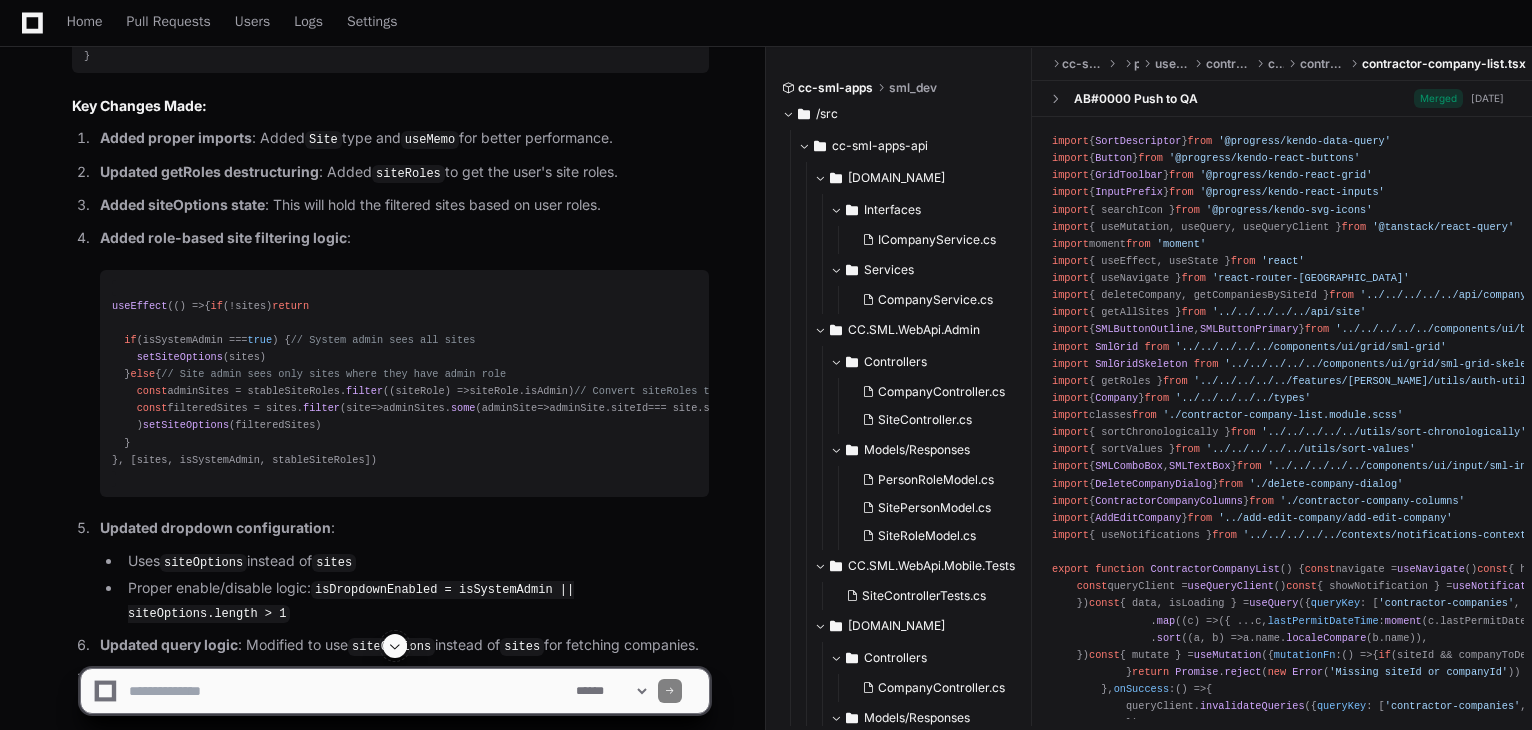 click on "import  {  SortDescriptor  }  from   '@progress/kendo-data-query'
import  {  Button  }  from   '@progress/kendo-react-buttons'
import  {  GridToolbar  }  from   '@progress/kendo-react-grid'
import  {  InputPrefix  }  from   '@progress/kendo-react-inputs'
import  { searchIcon }  from   '@progress/kendo-svg-icons'
import  { useMutation, useQuery, useQueryClient }  from   '@tanstack/react-query'
import  moment  from   'moment'
import  { useEffect, useState, useMemo }  from   'react'
import  { useNavigate }  from   'react-router-dom'
import  { deleteCompany, getCompaniesBySiteId }  from   '../../../../../api/company'
import  { getAllSites }  from   '../../../../../api/site'
import  {  SMLButtonOutline ,  SMLButtonPrimary  }  from   '../../../../../components/ui/button/sml-buttons'
import   SmlGrid   from   '../../../../../components/ui/grid/sml-grid'
import   SmlGridSkeleton   from   '../../../../../components/ui/grid/sml-grid-skeleton'
import  { getRoles }  from
import  {  Company" 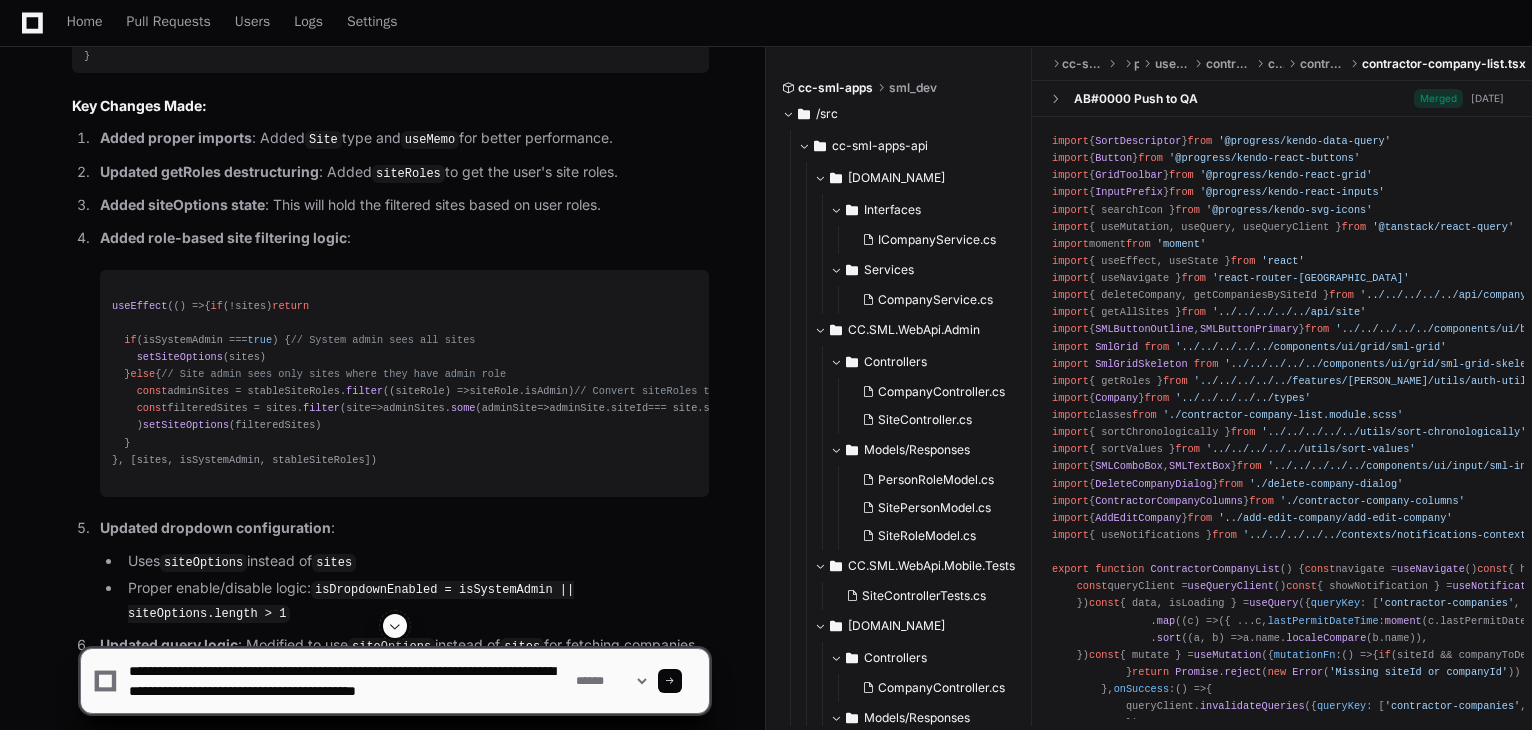 scroll, scrollTop: 6, scrollLeft: 0, axis: vertical 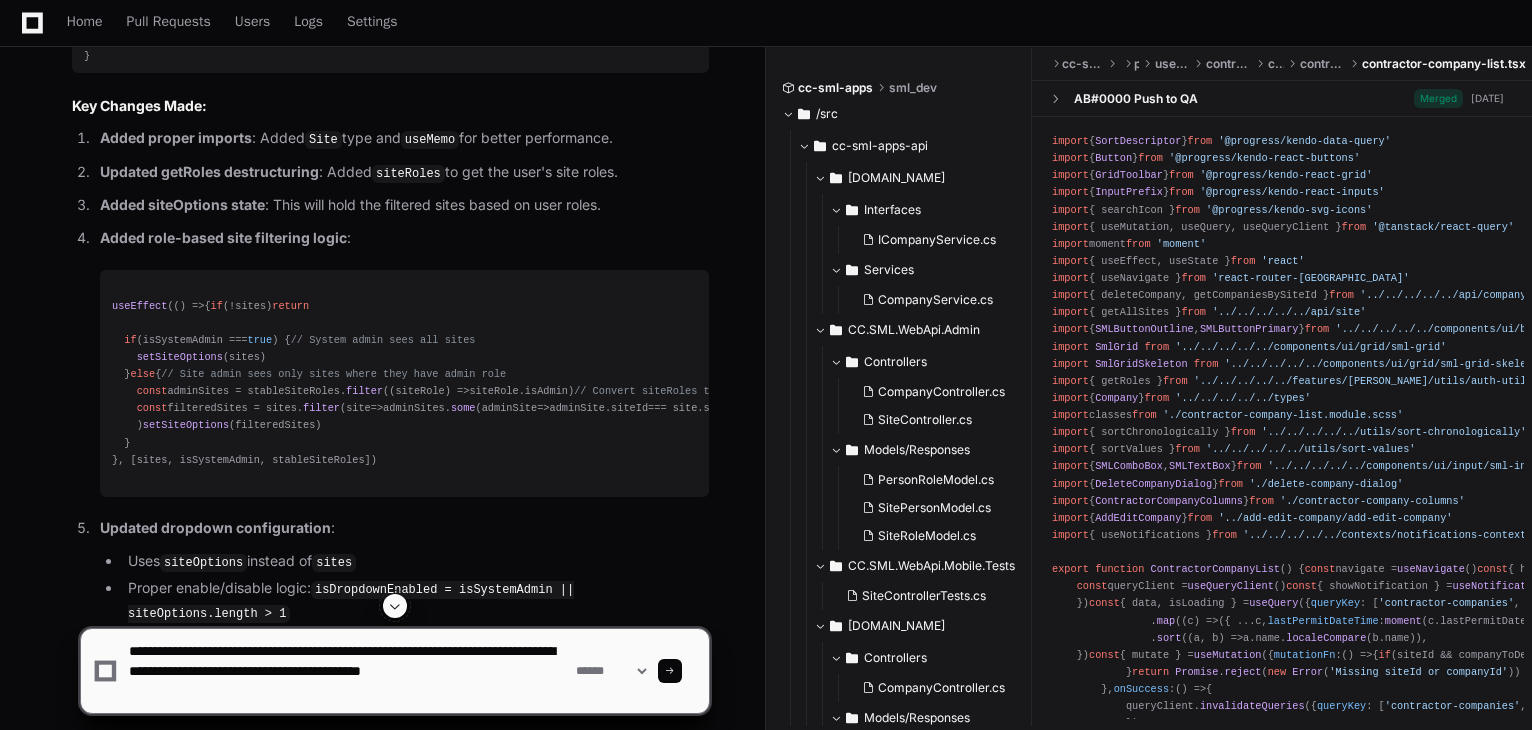 click 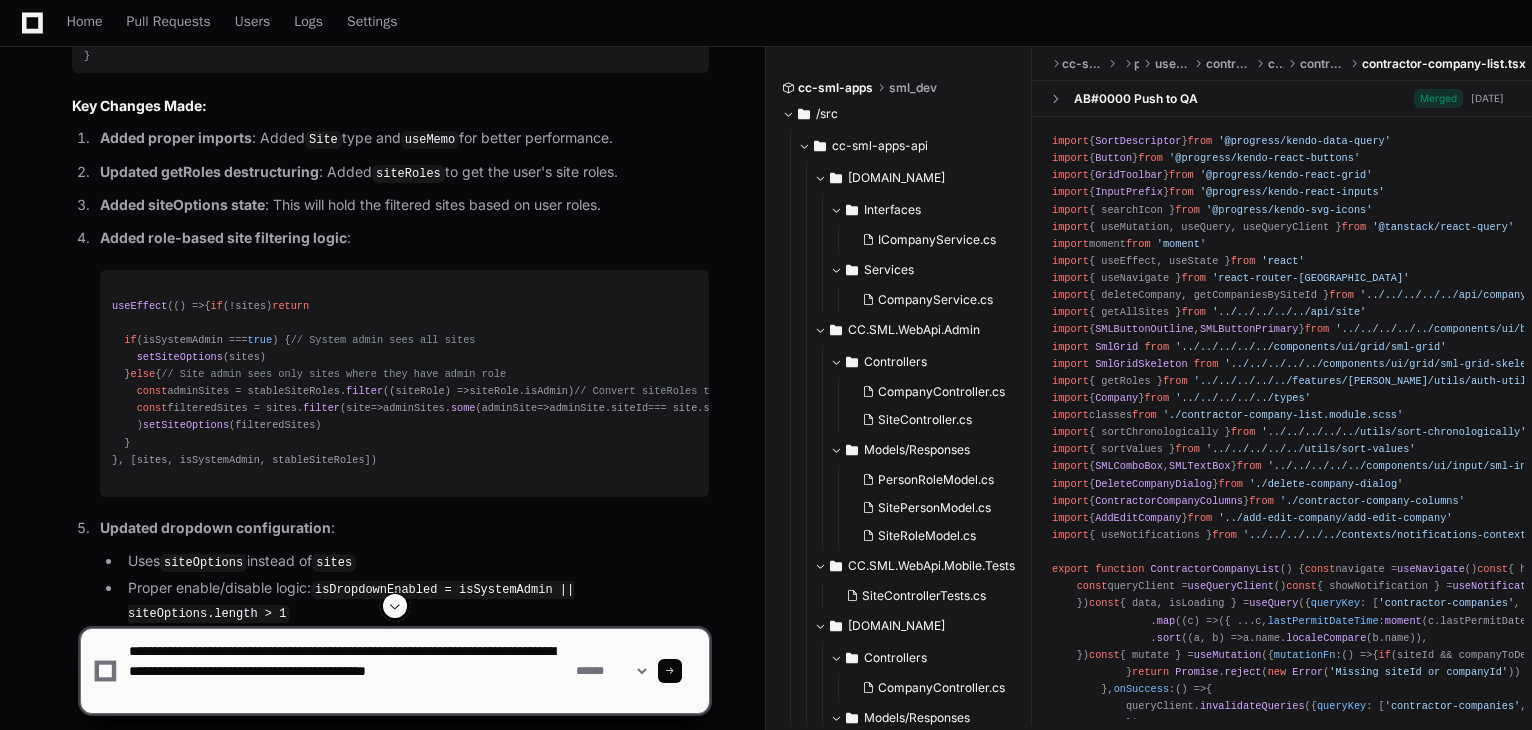 click 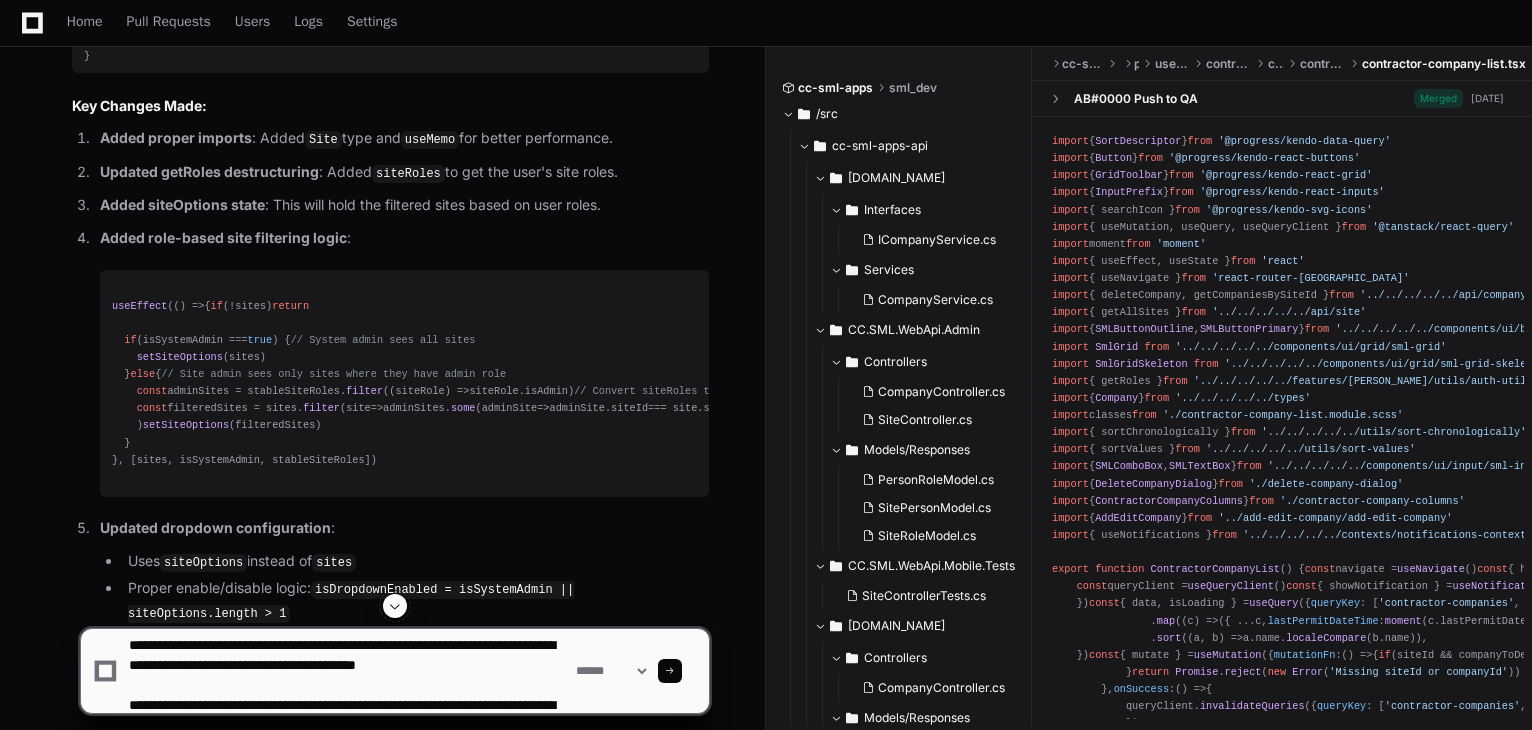 scroll, scrollTop: 26, scrollLeft: 0, axis: vertical 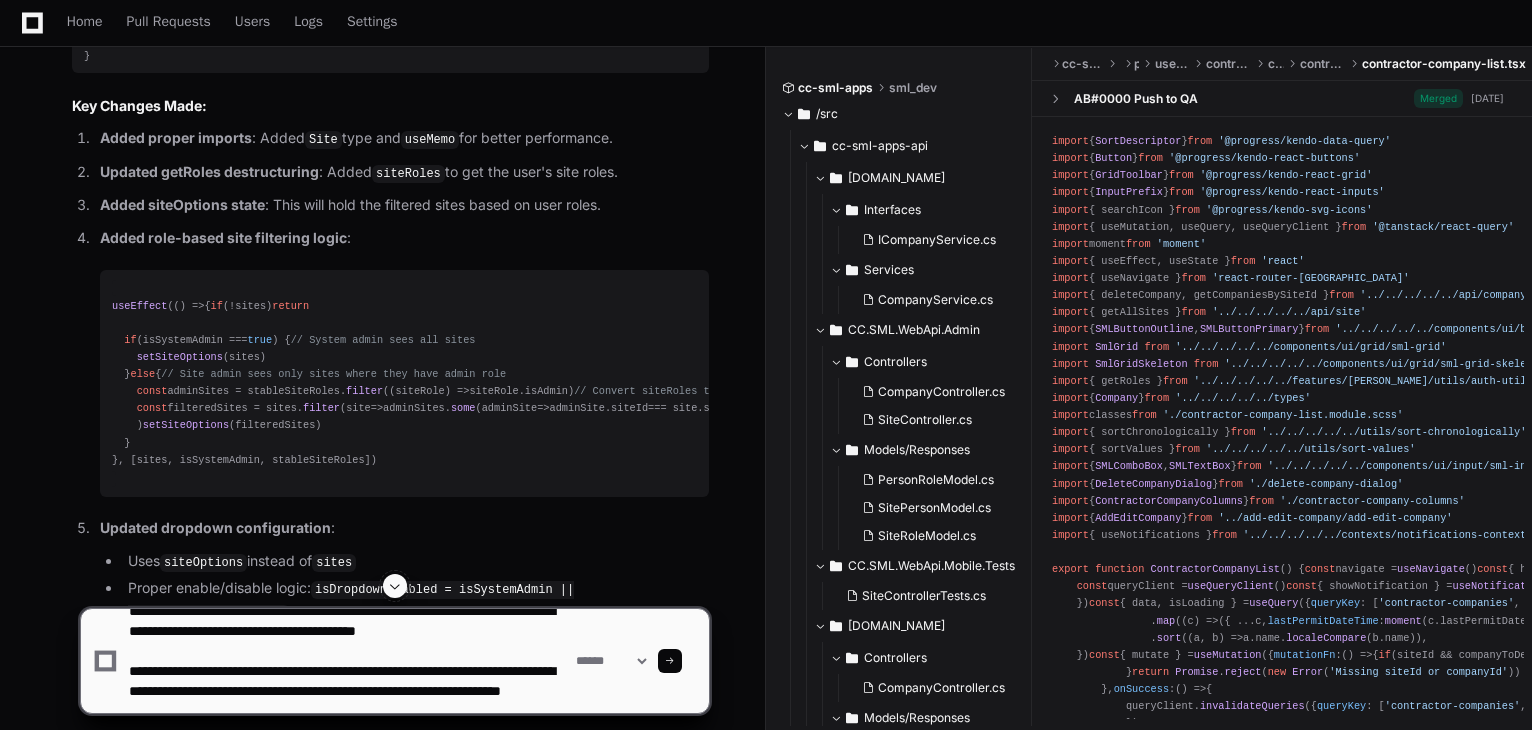 type 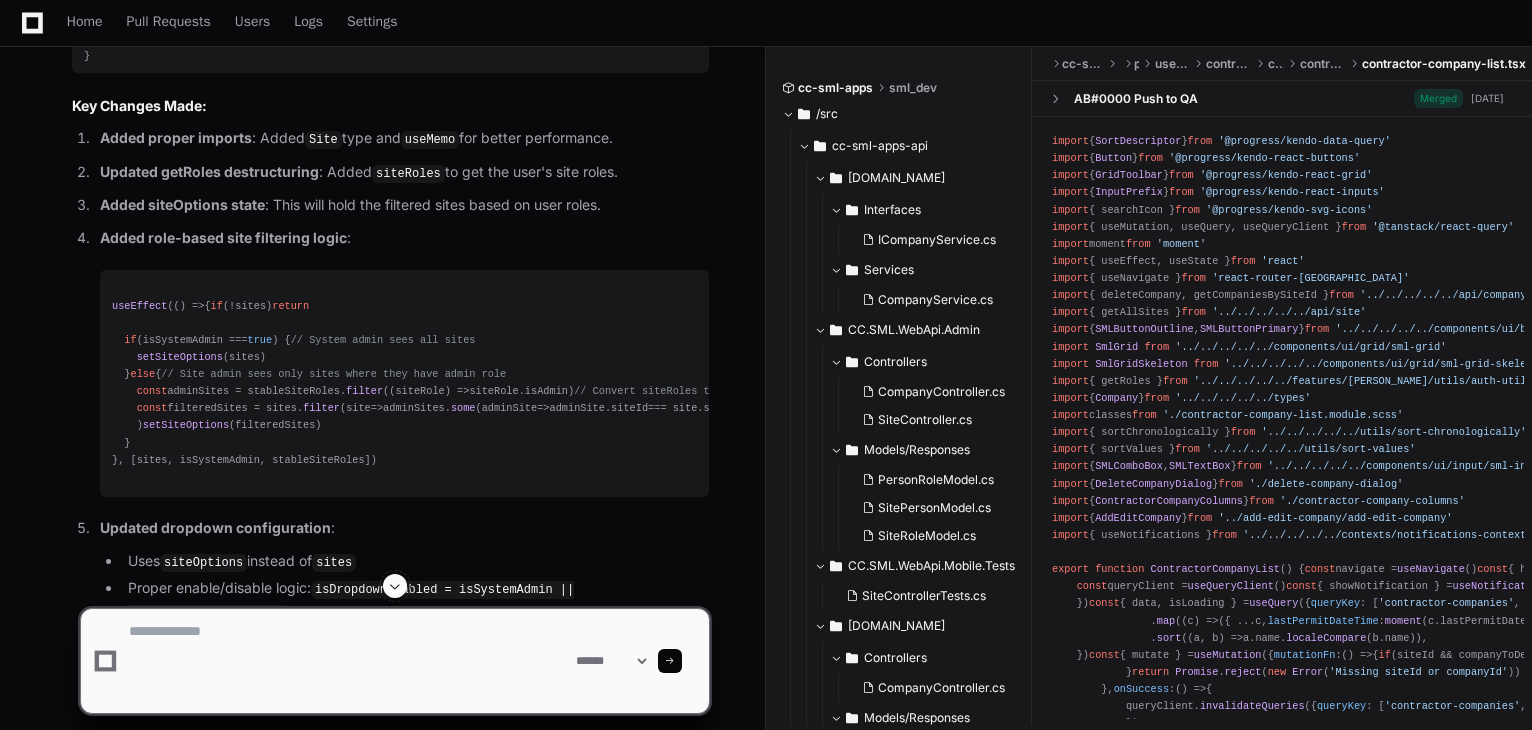 scroll, scrollTop: 0, scrollLeft: 0, axis: both 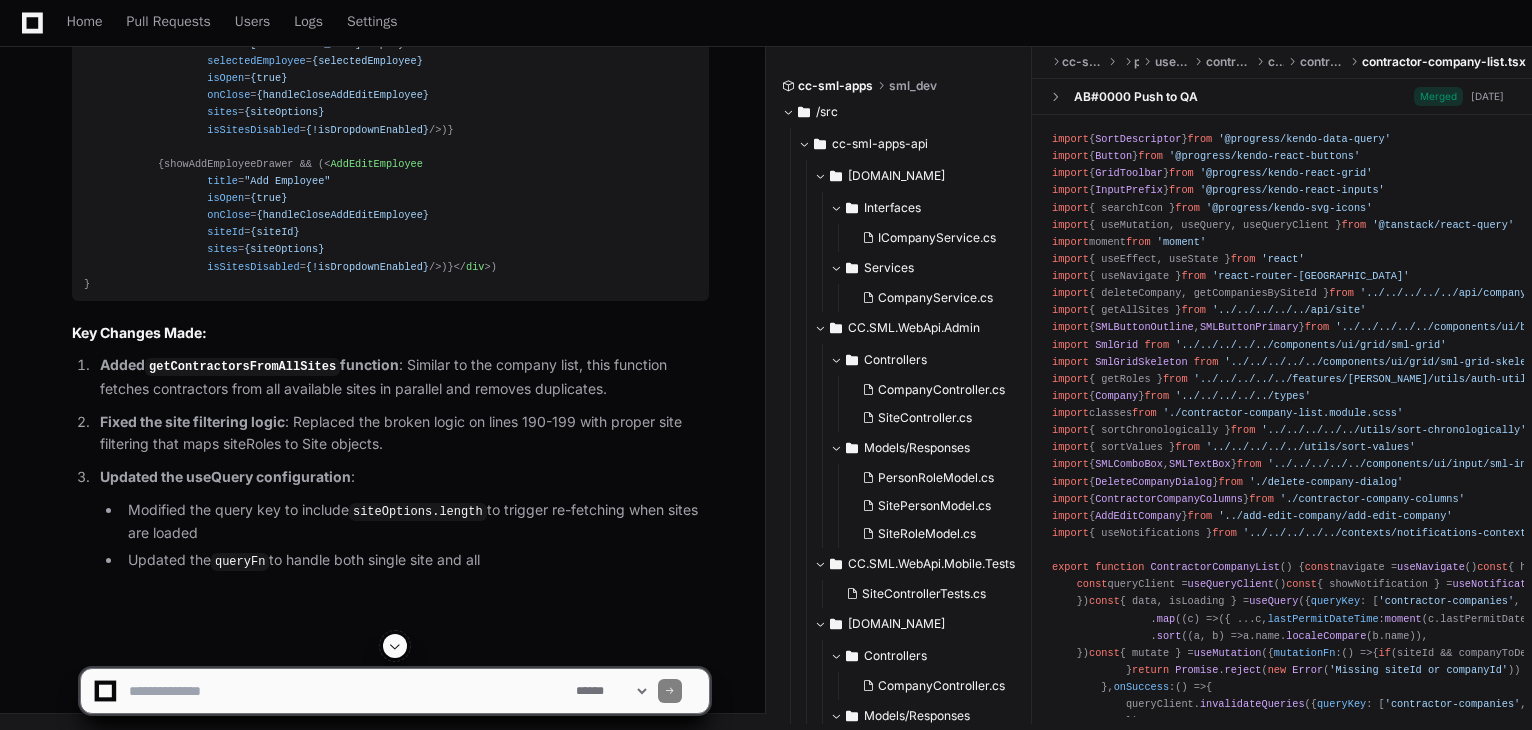 click 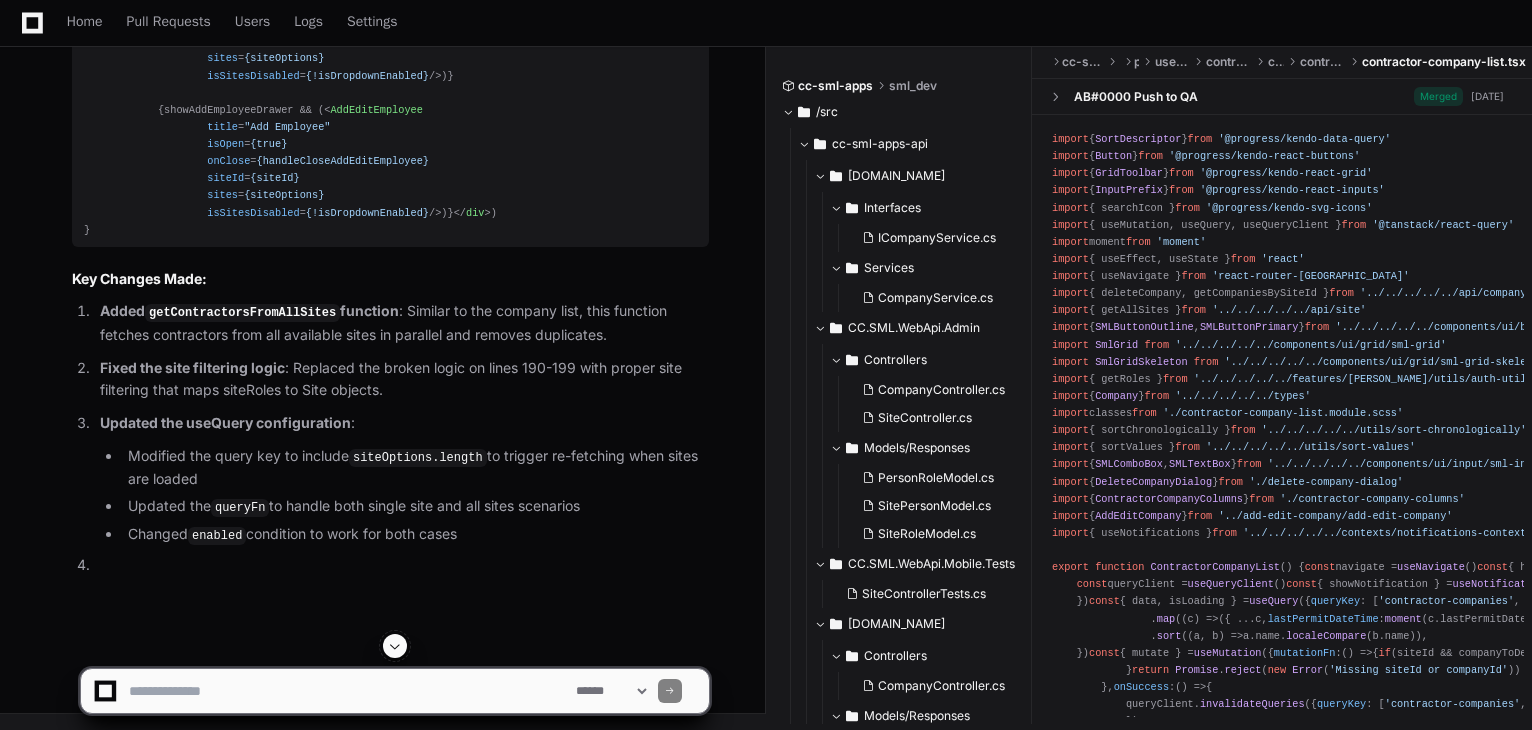 scroll, scrollTop: 22022, scrollLeft: 0, axis: vertical 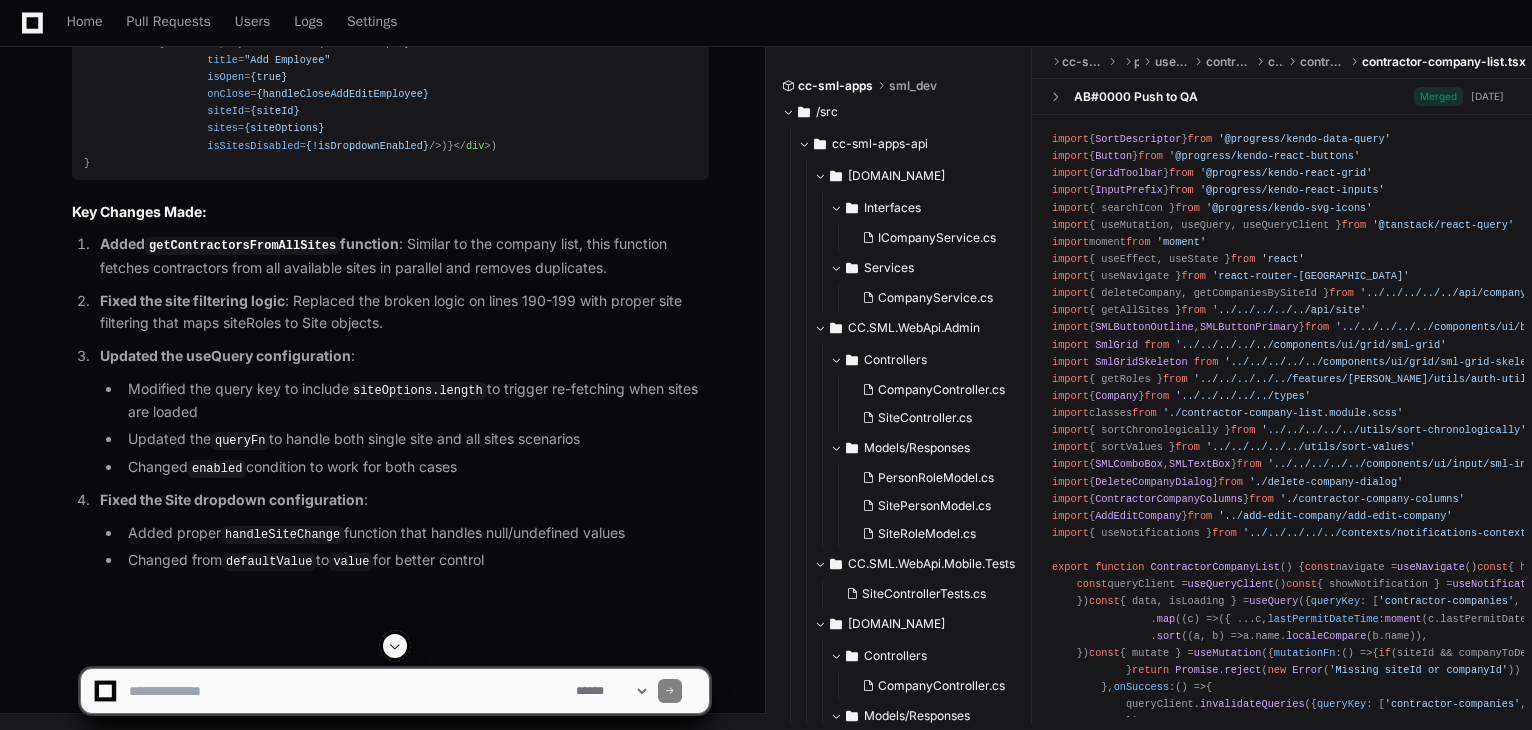 type 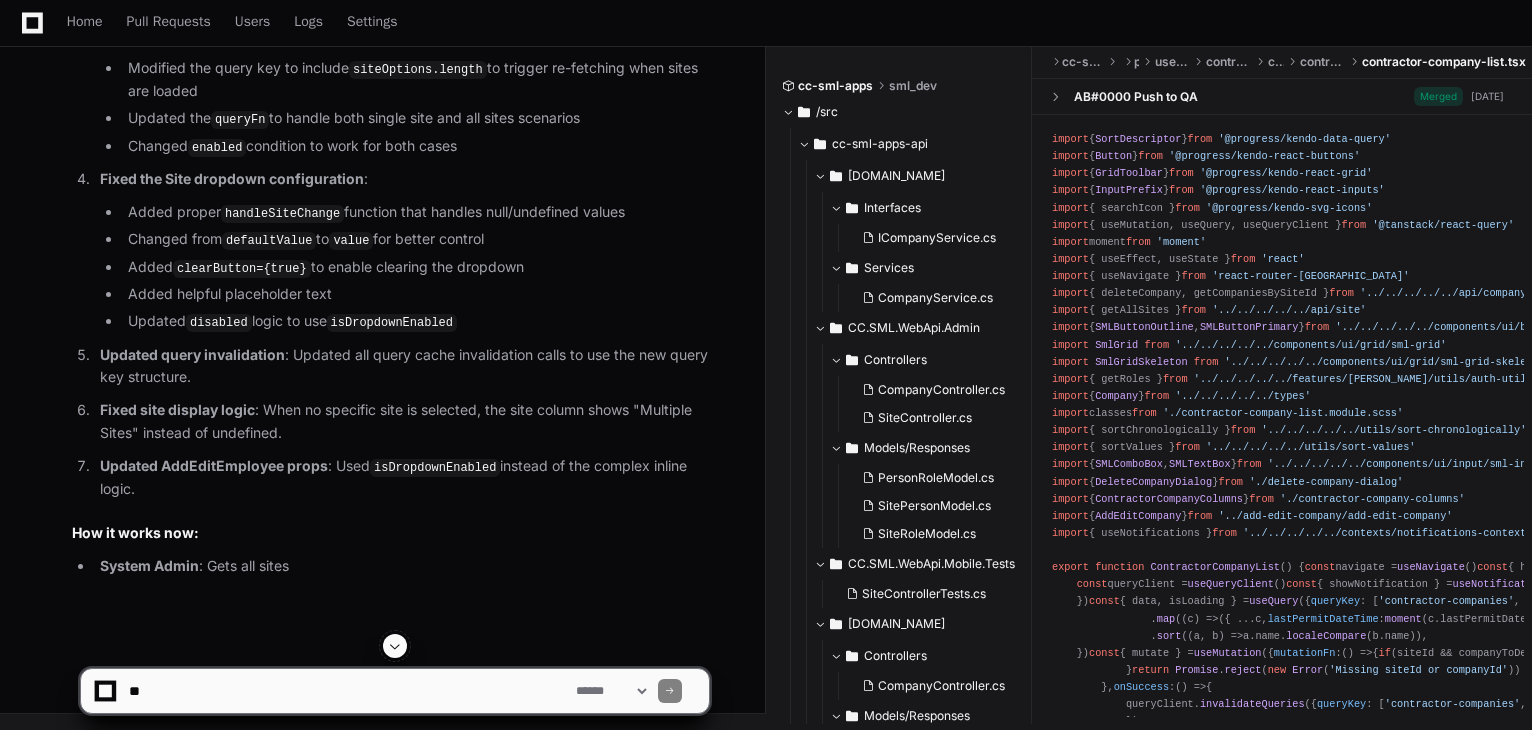 type 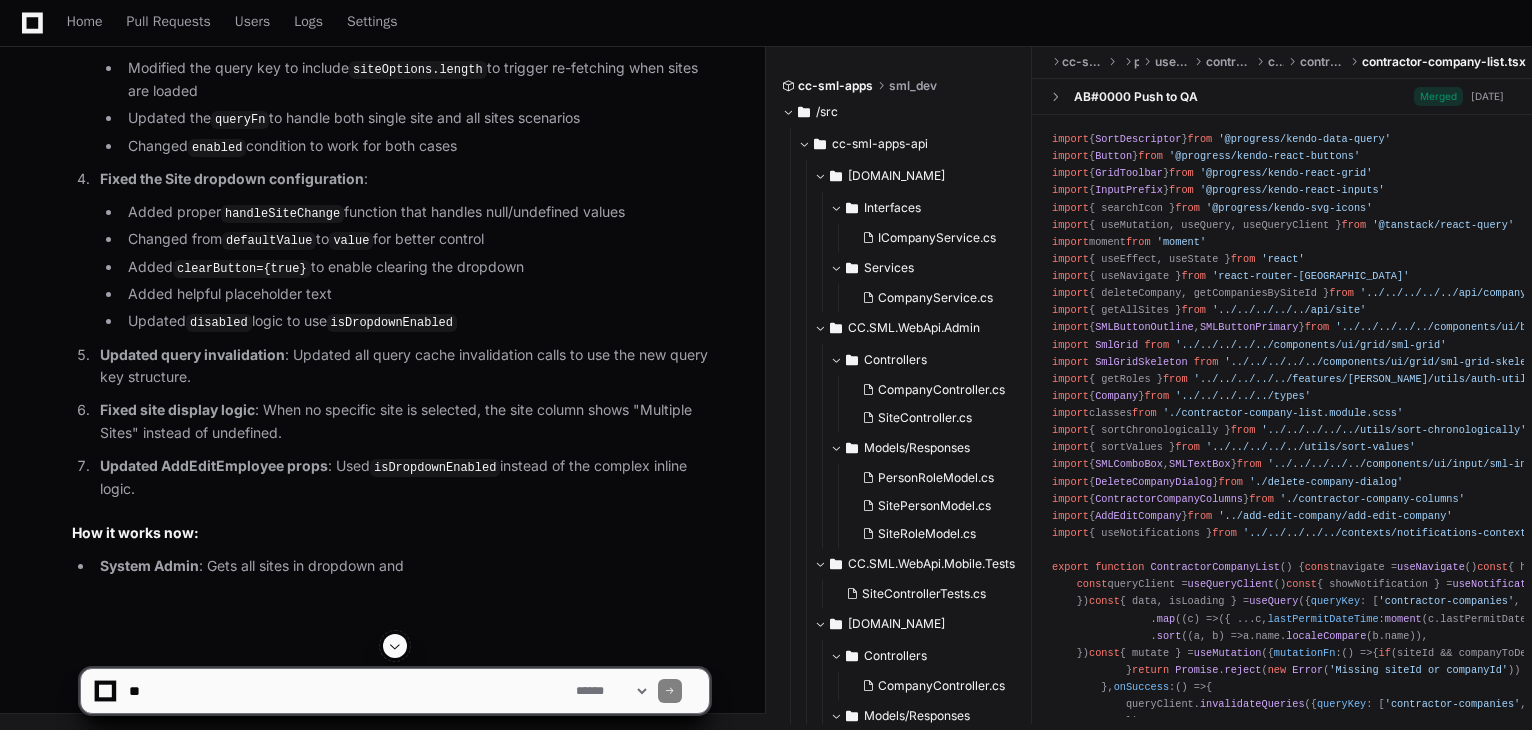 scroll, scrollTop: 22022, scrollLeft: 0, axis: vertical 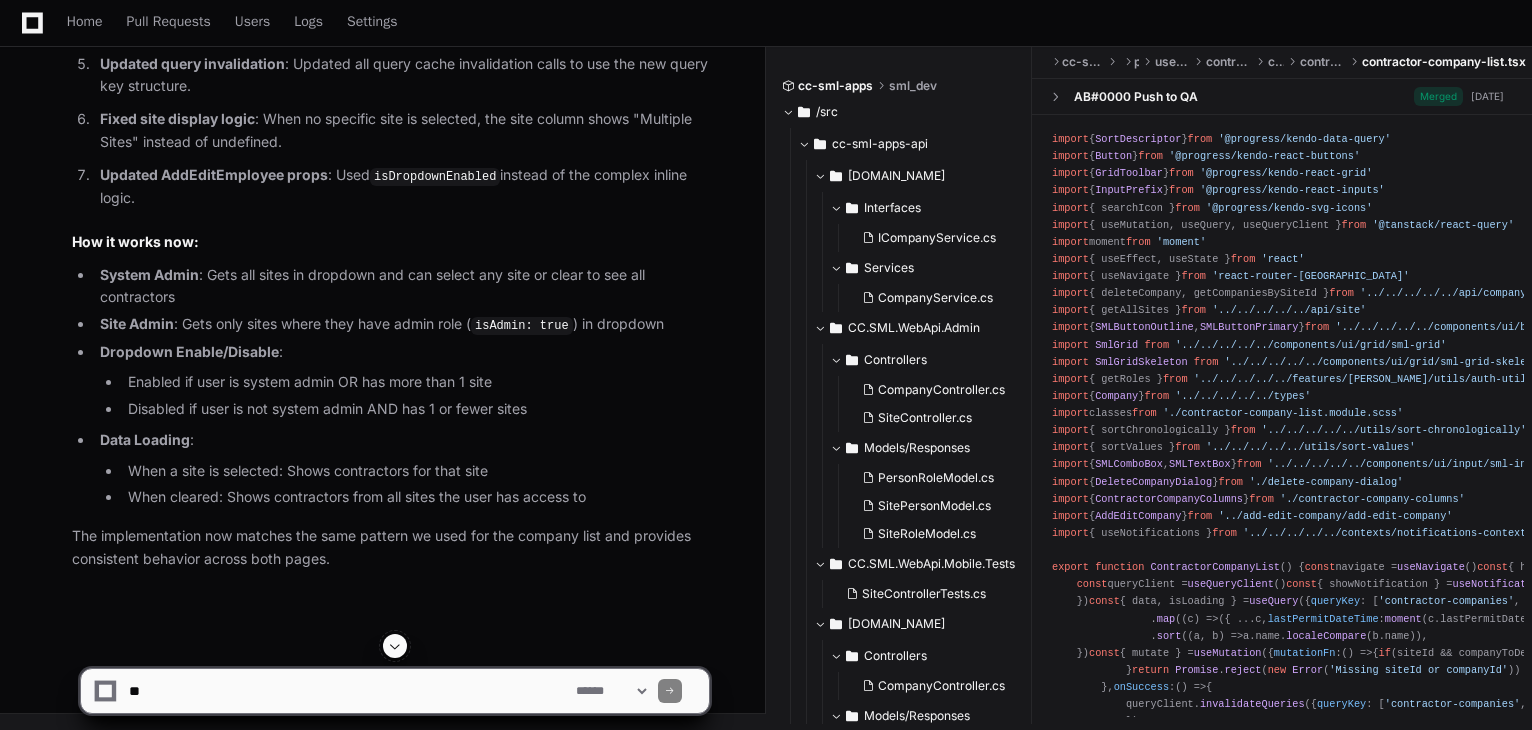 click on "async" 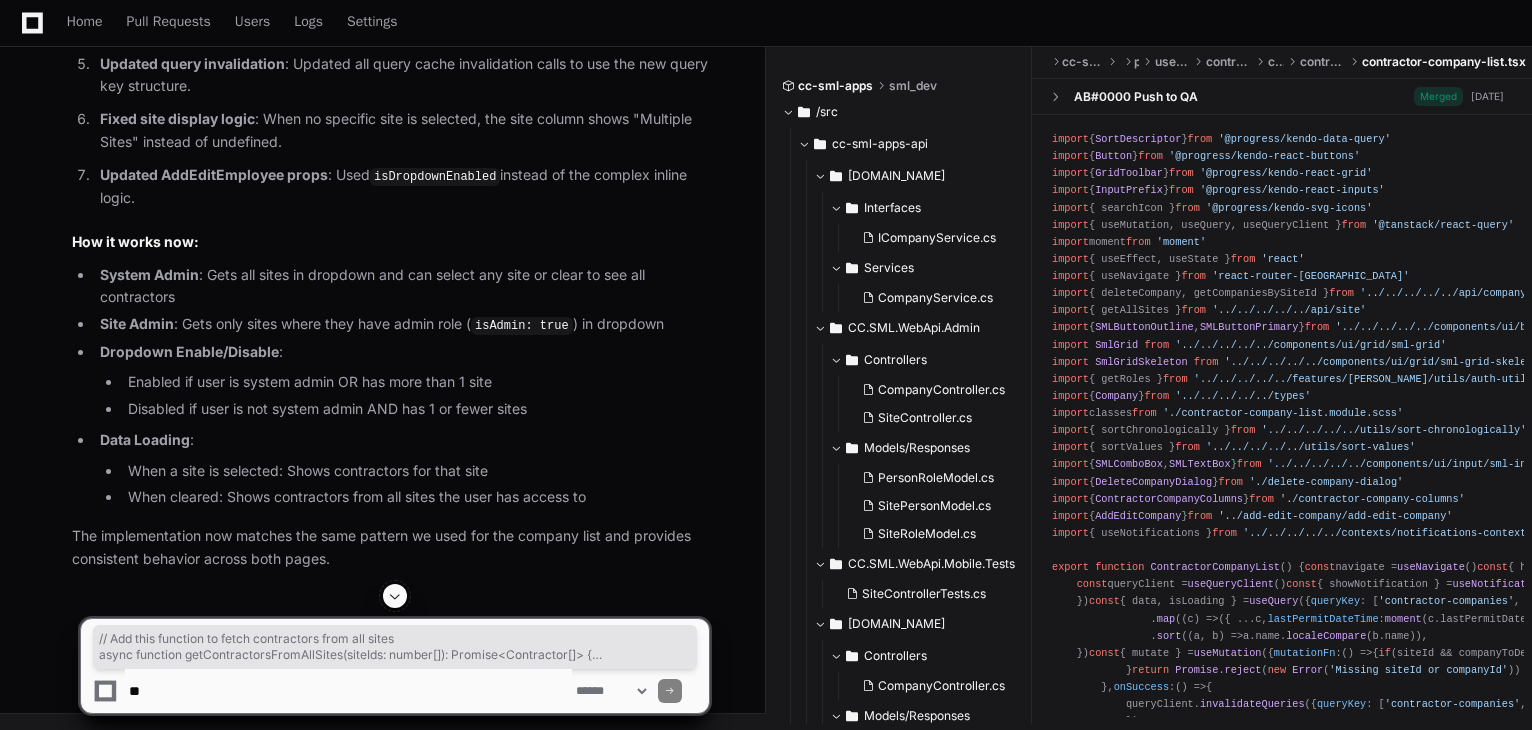 click on "import  {  SortDescriptor  }  from   '@progress/kendo-data-query'
import  {  Button  }  from   '@progress/kendo-react-buttons'
import  {  GridToolbar  }  from   '@progress/kendo-react-grid'
import  {  InputPrefix  }  from   '@progress/kendo-react-inputs'
import  { searchIcon }  from   '@progress/kendo-svg-icons'
import  { useMutation, useQuery, useQueryClient }  from   '@tanstack/react-query'
import  { useEffect, useMemo, useState }  from   'react'
import  { useNavigate }  from   'react-router-dom'
import  { getAllSites }  from   '../../../../../api/site'
import  {  SMLButtonOutline ,  SMLButtonPrimary  }  from   '../../../../../components/ui/button/sml-buttons'
import   SmlGrid   from   '../../../../../components/ui/grid/sml-grid'
import   SmlGridSkeleton   from   '../../../../../components/ui/grid/sml-grid-skeleton'
import  { getRoles }  from   '../../../../../features/koch-auth/utils/auth-util'
import  {  Contractor ,  Site  }  from   '../../../../../types'
import  classes  from" 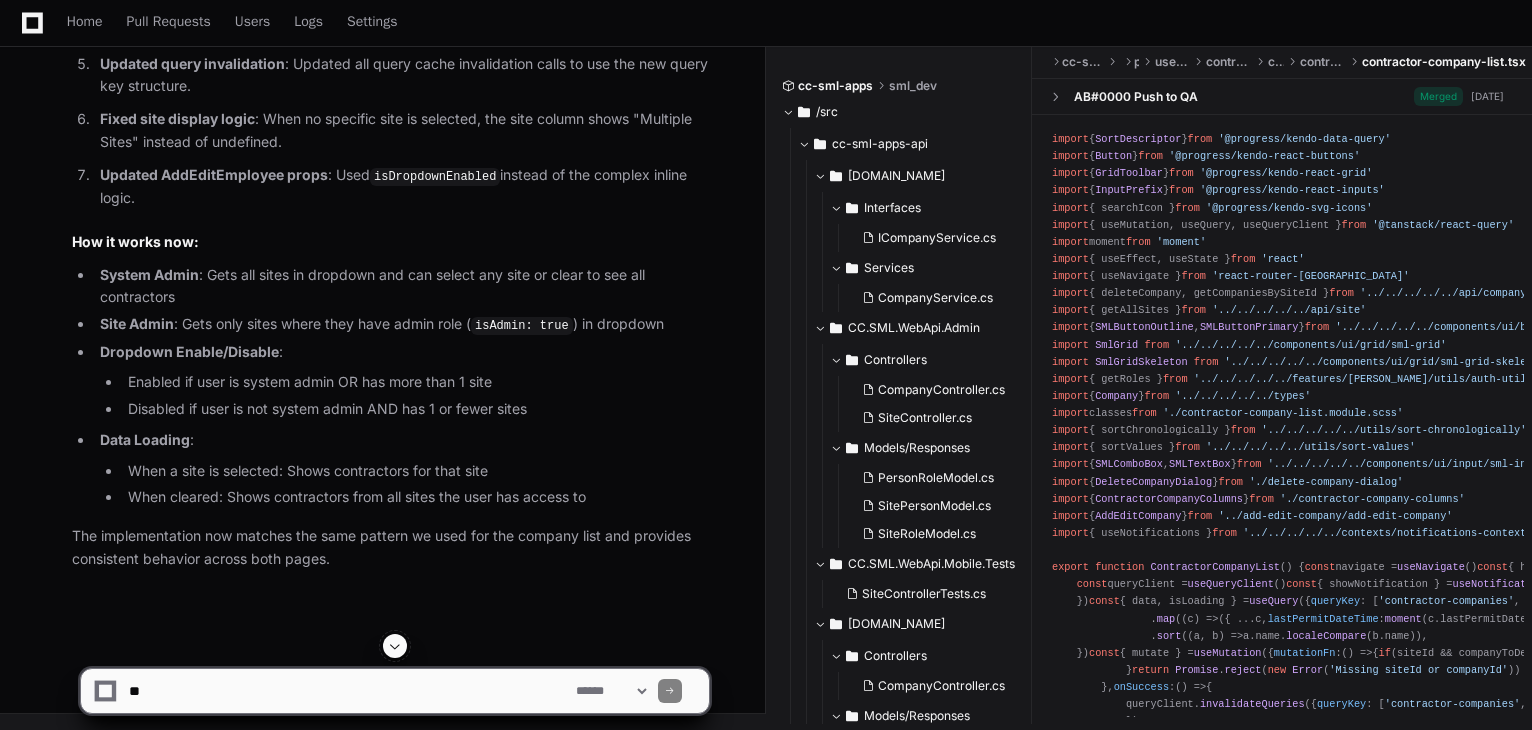 click on "import  {  SortDescriptor  }  from   '@progress/kendo-data-query'
import  {  Button  }  from   '@progress/kendo-react-buttons'
import  {  GridToolbar  }  from   '@progress/kendo-react-grid'
import  {  InputPrefix  }  from   '@progress/kendo-react-inputs'
import  { searchIcon }  from   '@progress/kendo-svg-icons'
import  { useMutation, useQuery, useQueryClient }  from   '@tanstack/react-query'
import  { useEffect, useMemo, useState }  from   'react'
import  { useNavigate }  from   'react-router-dom'
import  { getAllSites }  from   '../../../../../api/site'
import  {  SMLButtonOutline ,  SMLButtonPrimary  }  from   '../../../../../components/ui/button/sml-buttons'
import   SmlGrid   from   '../../../../../components/ui/grid/sml-grid'
import   SmlGridSkeleton   from   '../../../../../components/ui/grid/sml-grid-skeleton'
import  { getRoles }  from   '../../../../../features/koch-auth/utils/auth-util'
import  {  Contractor ,  Site  }  from   '../../../../../types'
import  classes  from" 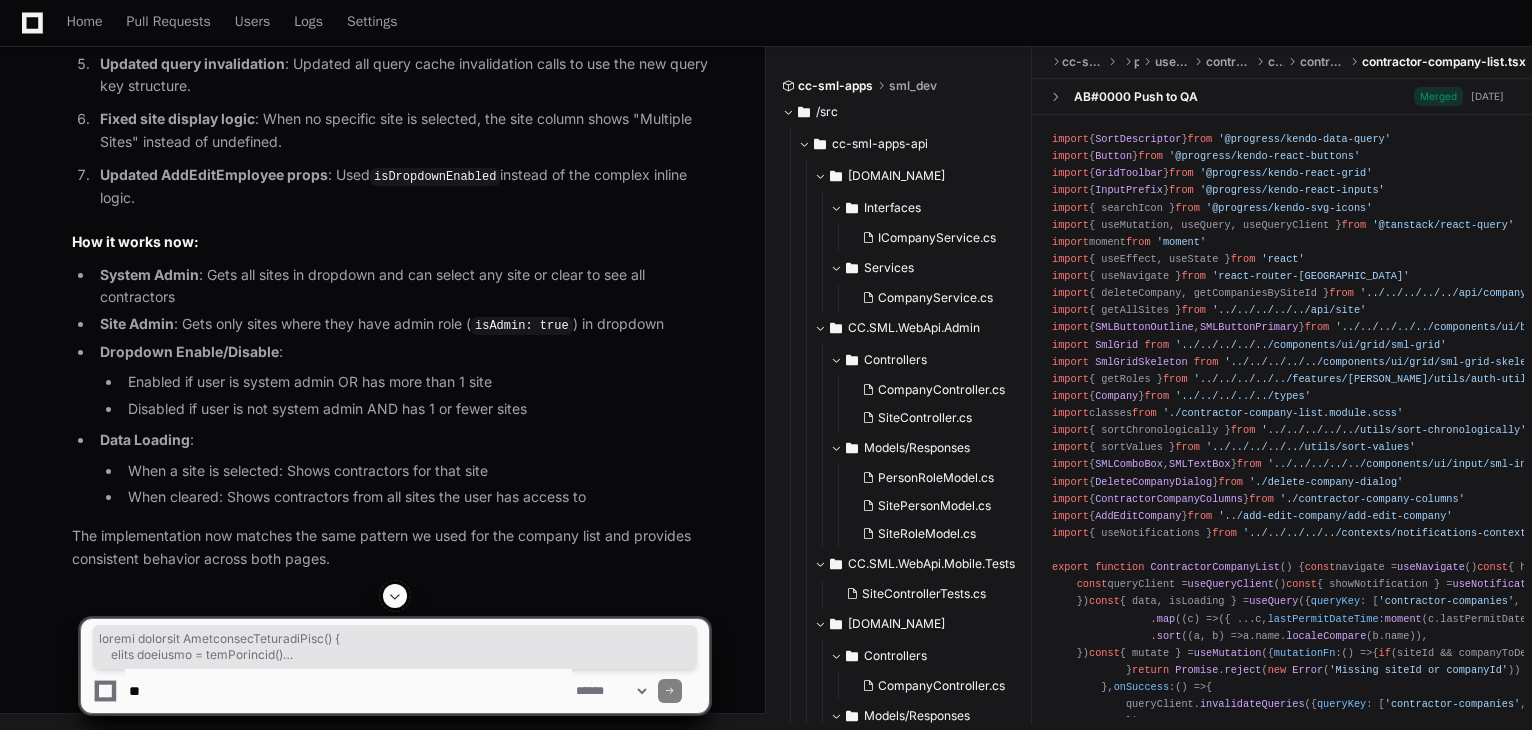 click on "import  {  SortDescriptor  }  from   '@progress/kendo-data-query'
import  {  Button  }  from   '@progress/kendo-react-buttons'
import  {  GridToolbar  }  from   '@progress/kendo-react-grid'
import  {  InputPrefix  }  from   '@progress/kendo-react-inputs'
import  { searchIcon }  from   '@progress/kendo-svg-icons'
import  { useMutation, useQuery, useQueryClient }  from   '@tanstack/react-query'
import  { useEffect, useMemo, useState }  from   'react'
import  { useNavigate }  from   'react-router-dom'
import  { getAllSites }  from   '../../../../../api/site'
import  {  SMLButtonOutline ,  SMLButtonPrimary  }  from   '../../../../../components/ui/button/sml-buttons'
import   SmlGrid   from   '../../../../../components/ui/grid/sml-grid'
import   SmlGridSkeleton   from   '../../../../../components/ui/grid/sml-grid-skeleton'
import  { getRoles }  from   '../../../../../features/koch-auth/utils/auth-util'
import  {  Contractor ,  Site  }  from   '../../../../../types'
import  classes  from" 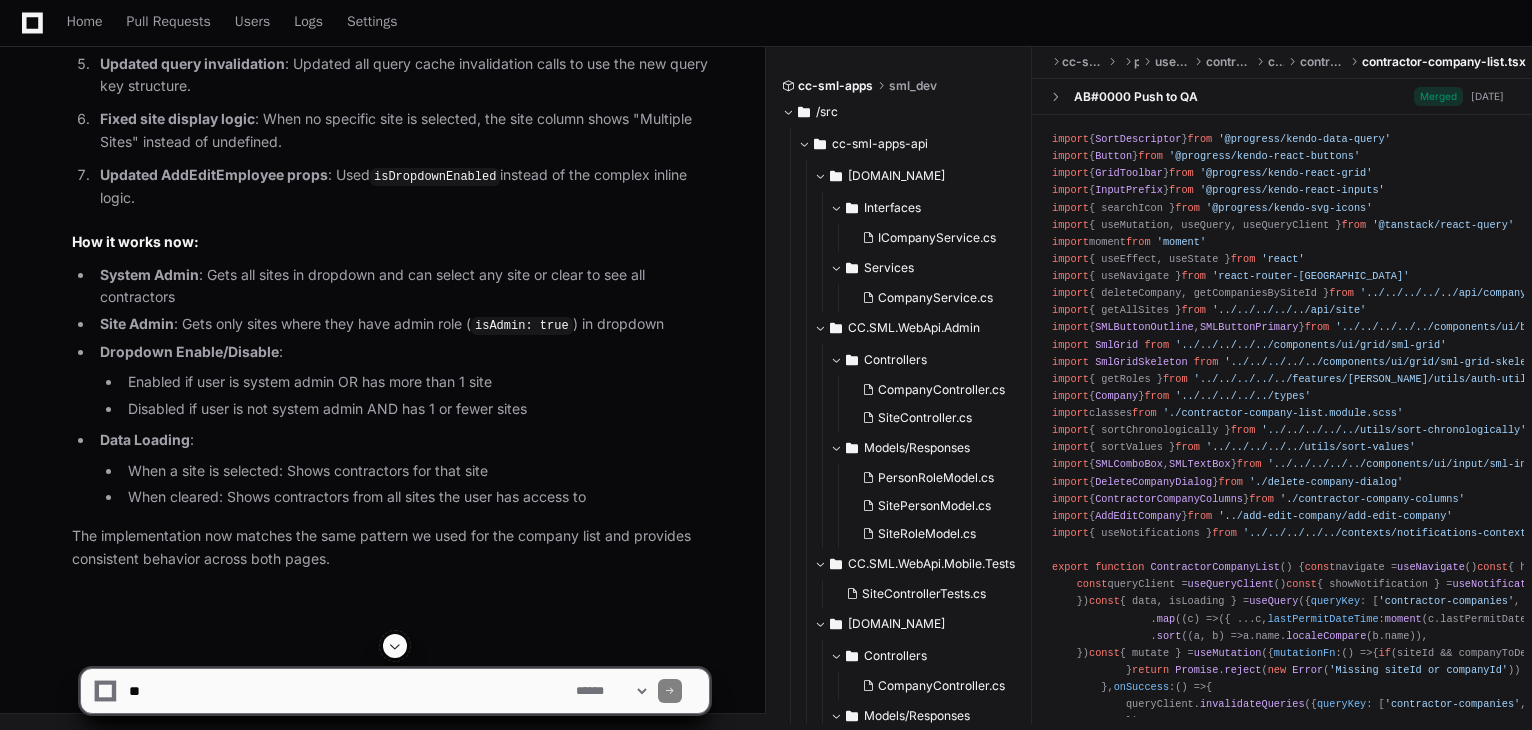 scroll, scrollTop: 17900, scrollLeft: 0, axis: vertical 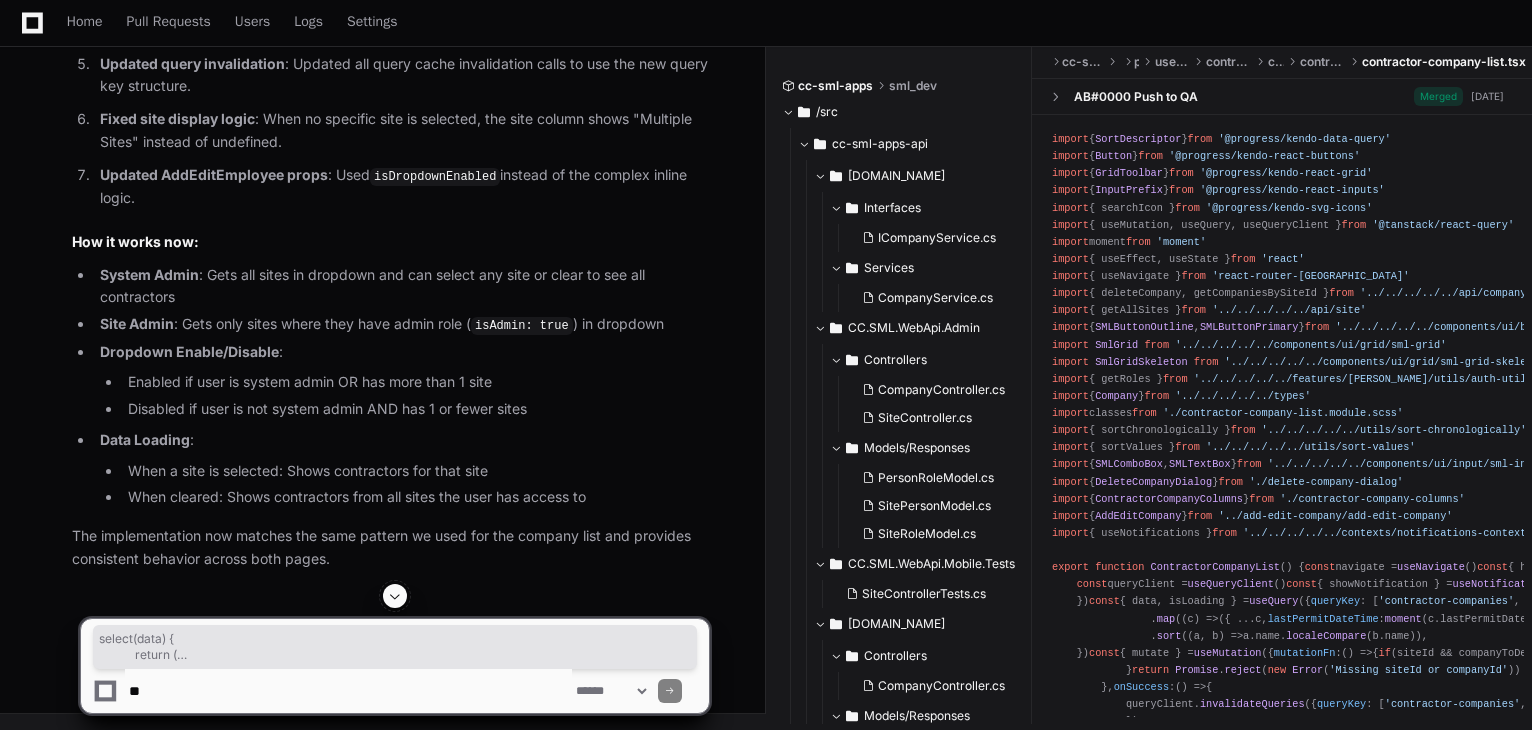 click on "import  {  SortDescriptor  }  from   '@progress/kendo-data-query'
import  {  Button  }  from   '@progress/kendo-react-buttons'
import  {  GridToolbar  }  from   '@progress/kendo-react-grid'
import  {  InputPrefix  }  from   '@progress/kendo-react-inputs'
import  { searchIcon }  from   '@progress/kendo-svg-icons'
import  { useMutation, useQuery, useQueryClient }  from   '@tanstack/react-query'
import  { useEffect, useMemo, useState }  from   'react'
import  { useNavigate }  from   'react-router-dom'
import  { getAllSites }  from   '../../../../../api/site'
import  {  SMLButtonOutline ,  SMLButtonPrimary  }  from   '../../../../../components/ui/button/sml-buttons'
import   SmlGrid   from   '../../../../../components/ui/grid/sml-grid'
import   SmlGridSkeleton   from   '../../../../../components/ui/grid/sml-grid-skeleton'
import  { getRoles }  from   '../../../../../features/koch-auth/utils/auth-util'
import  {  Contractor ,  Site  }  from   '../../../../../types'
import  classes  from" 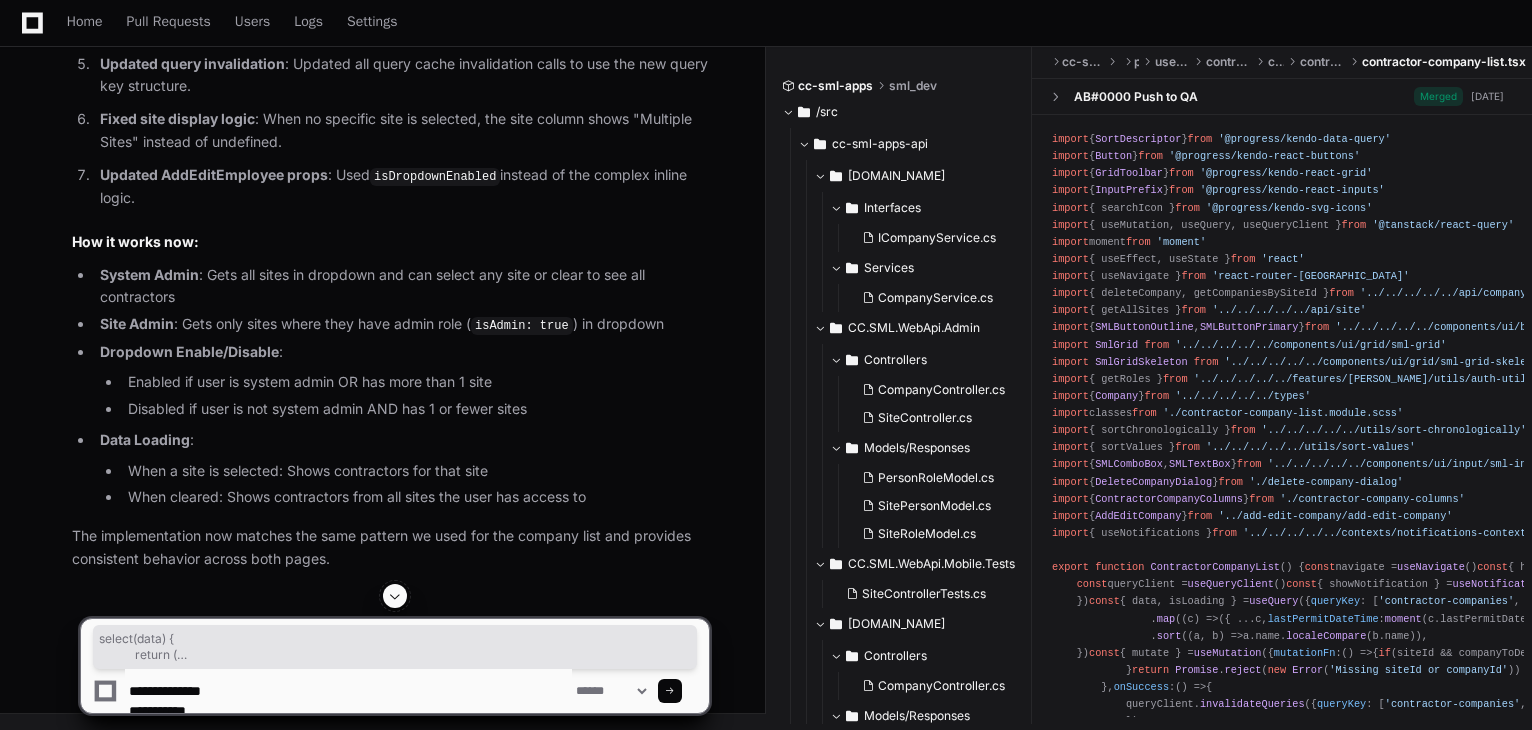 scroll, scrollTop: 66, scrollLeft: 0, axis: vertical 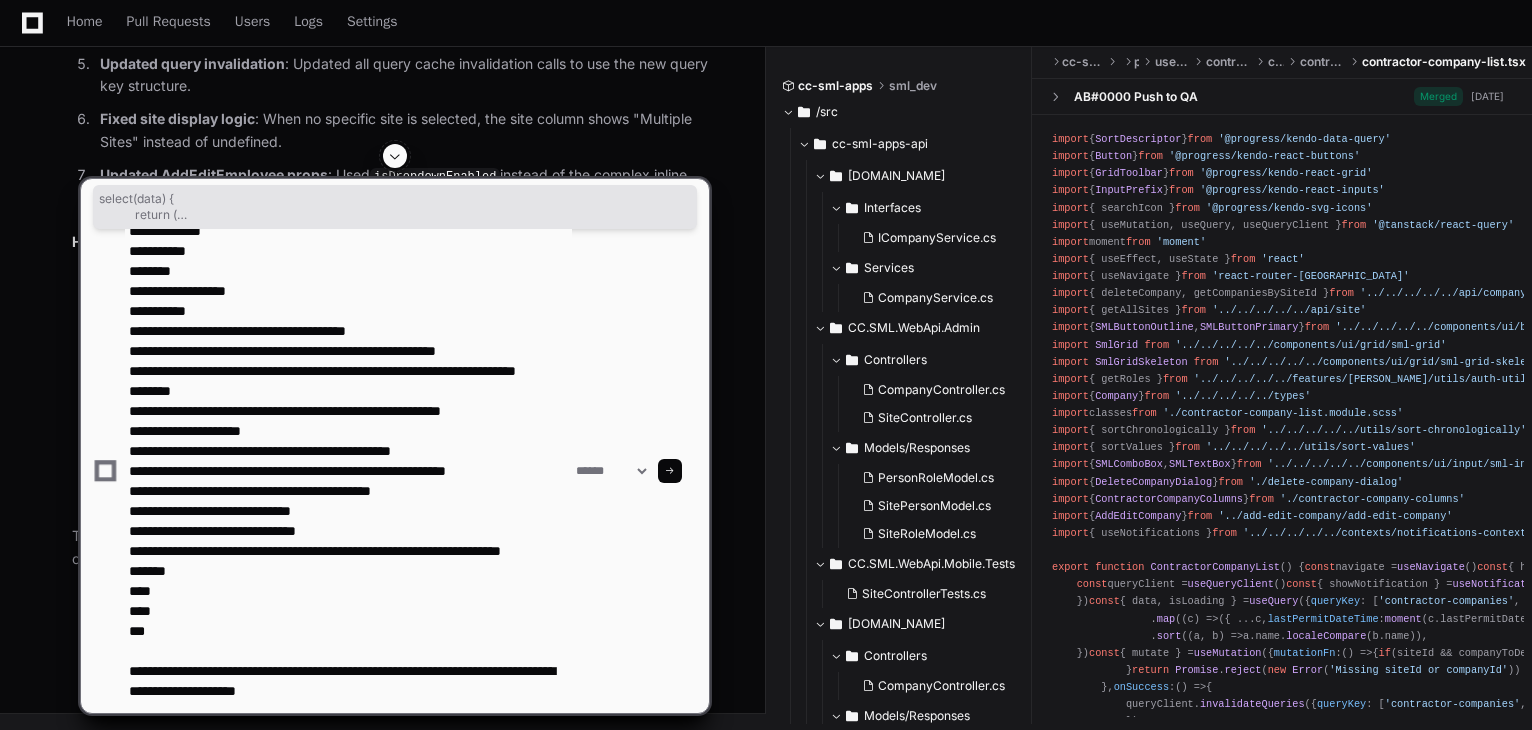 type on "**********" 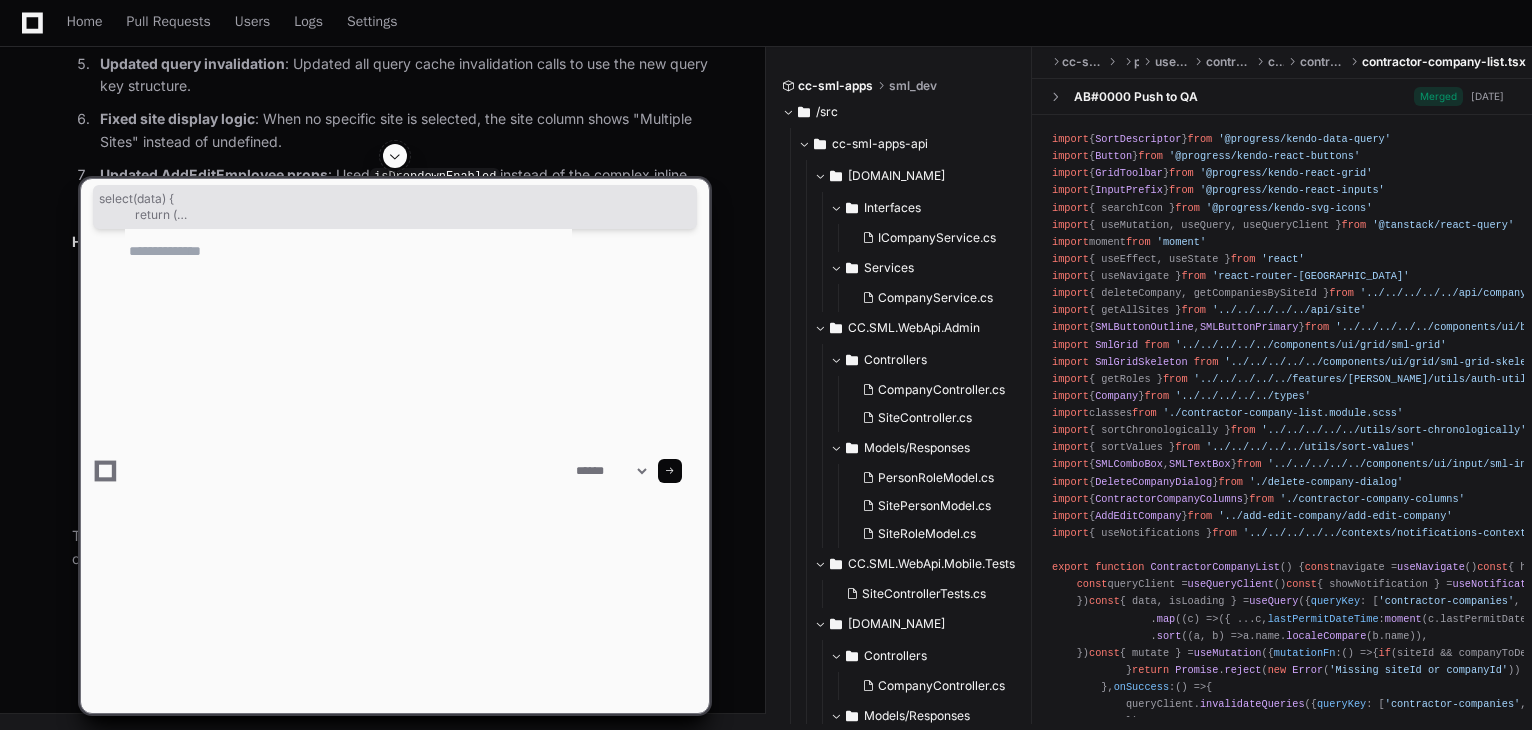 scroll, scrollTop: 0, scrollLeft: 0, axis: both 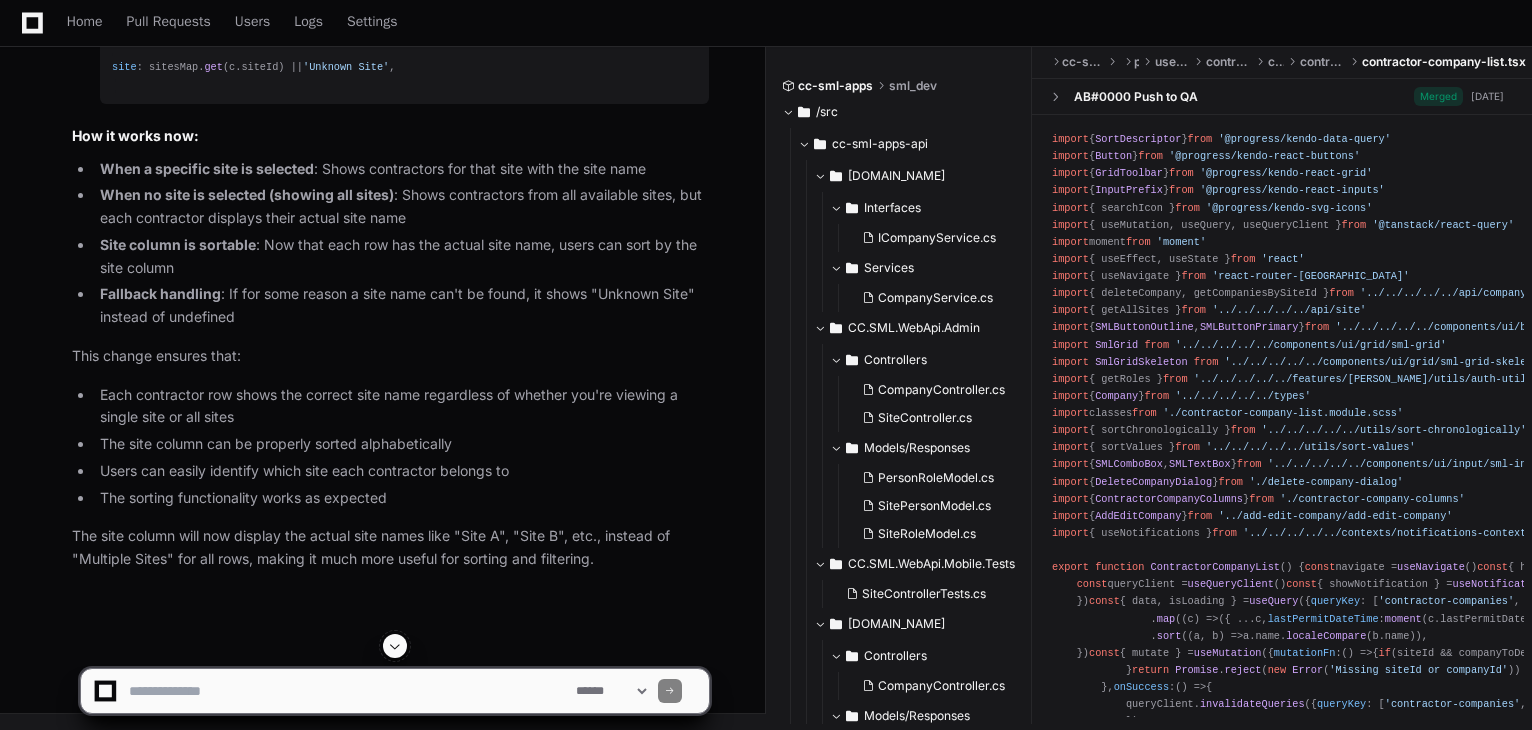 click on "// Updated function to fetch contractors from all sites while preserving site info
async   function   getContractorsFromAllSites ( siteIds :  number [] ):  Promise < Contractor []> {
const   allContractors :  Contractor [] = []
// Fetch contractors from all sites in parallel
const  promises = siteIds. map ( async  (siteId) => {
const  contractors =  await   getContractorsBySiteId (siteId)
// Add site information to each contractor
return  contractors. map ( contractor  =>  ({
...contractor,
siteId : siteId  // Preserve the site ID for each contractor
}))
})
const  results =  await   Promise . all (promises)
// Flatten the results and remove duplicates based on personId
const  contractorsMap =  new   Map < number ,  Contractor >()
results. forEach ( contractors  =>  {
contractors. forEach ( contractor  =>  {
contractorsMap. set (contractor. personId , contractor)
})
})
return   Array . from (contractorsMap. values ())
}
const  { data, isLoading } =" 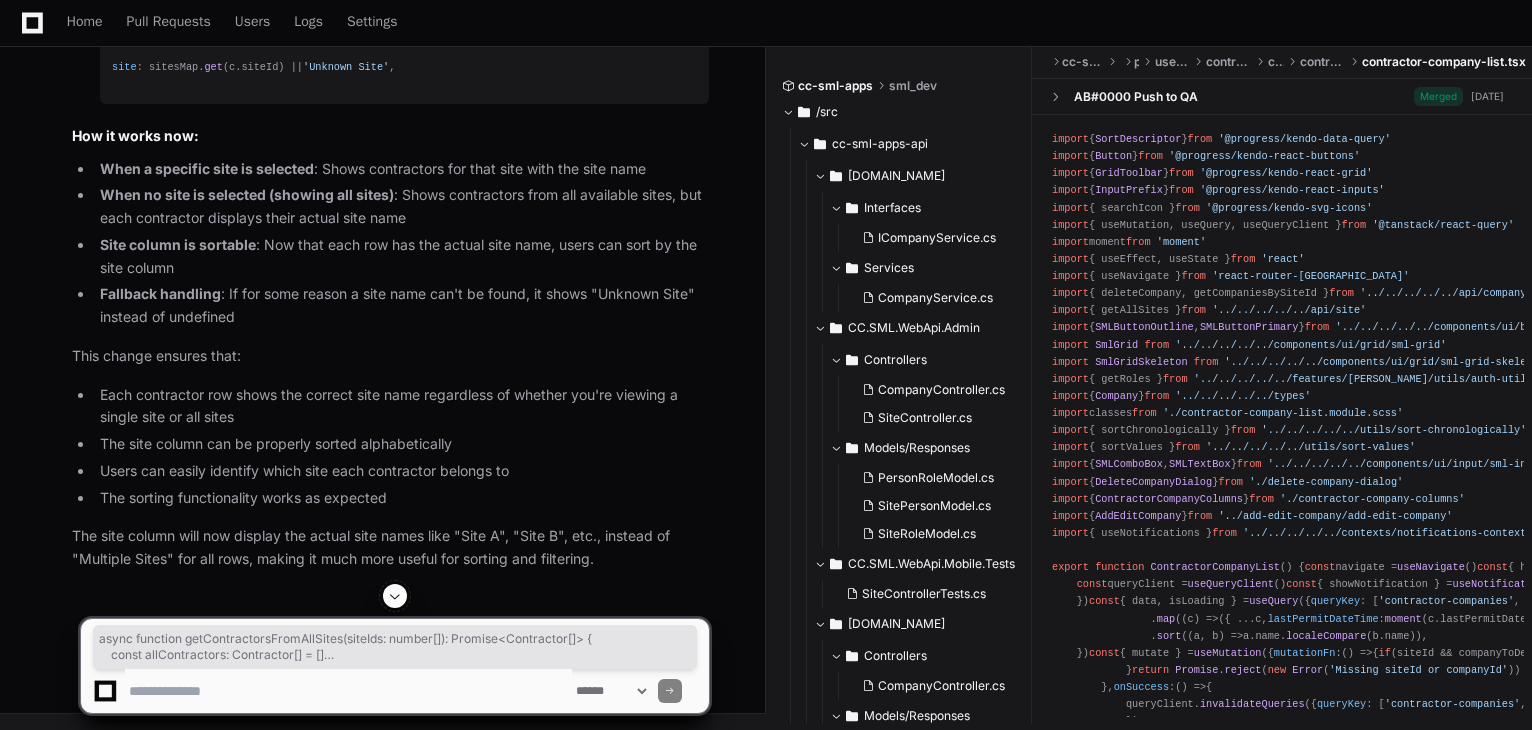 click on "// Updated function to fetch contractors from all sites while preserving site info
async   function   getContractorsFromAllSites ( siteIds :  number [] ):  Promise < Contractor []> {
const   allContractors :  Contractor [] = []
// Fetch contractors from all sites in parallel
const  promises = siteIds. map ( async  (siteId) => {
const  contractors =  await   getContractorsBySiteId (siteId)
// Add site information to each contractor
return  contractors. map ( contractor  =>  ({
...contractor,
siteId : siteId  // Preserve the site ID for each contractor
}))
})
const  results =  await   Promise . all (promises)
// Flatten the results and remove duplicates based on personId
const  contractorsMap =  new   Map < number ,  Contractor >()
results. forEach ( contractors  =>  {
contractors. forEach ( contractor  =>  {
contractorsMap. set (contractor. personId , contractor)
})
})
return   Array . from (contractorsMap. values ())
}
const  { data, isLoading } =" 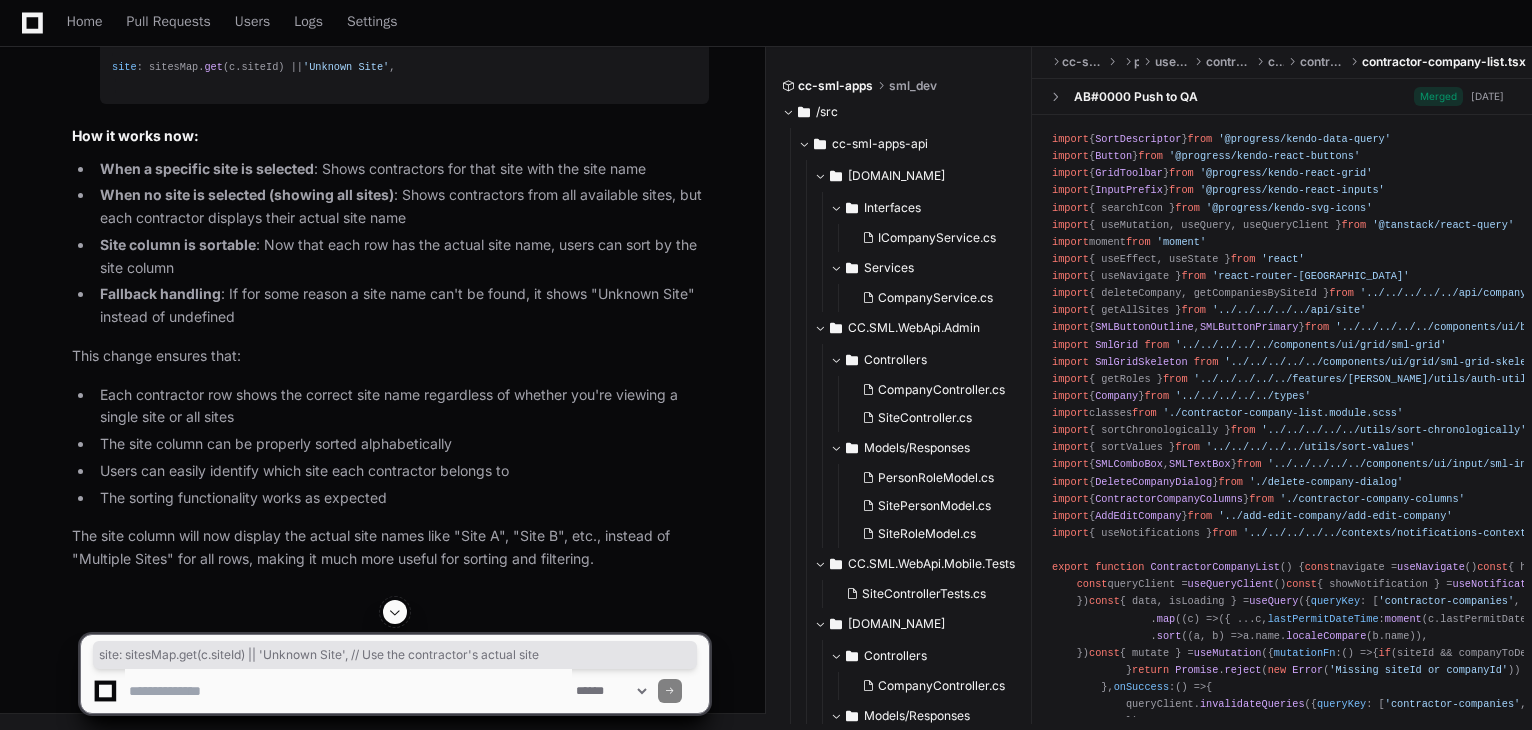 drag, startPoint x: 188, startPoint y: 403, endPoint x: 689, endPoint y: 398, distance: 501.02496 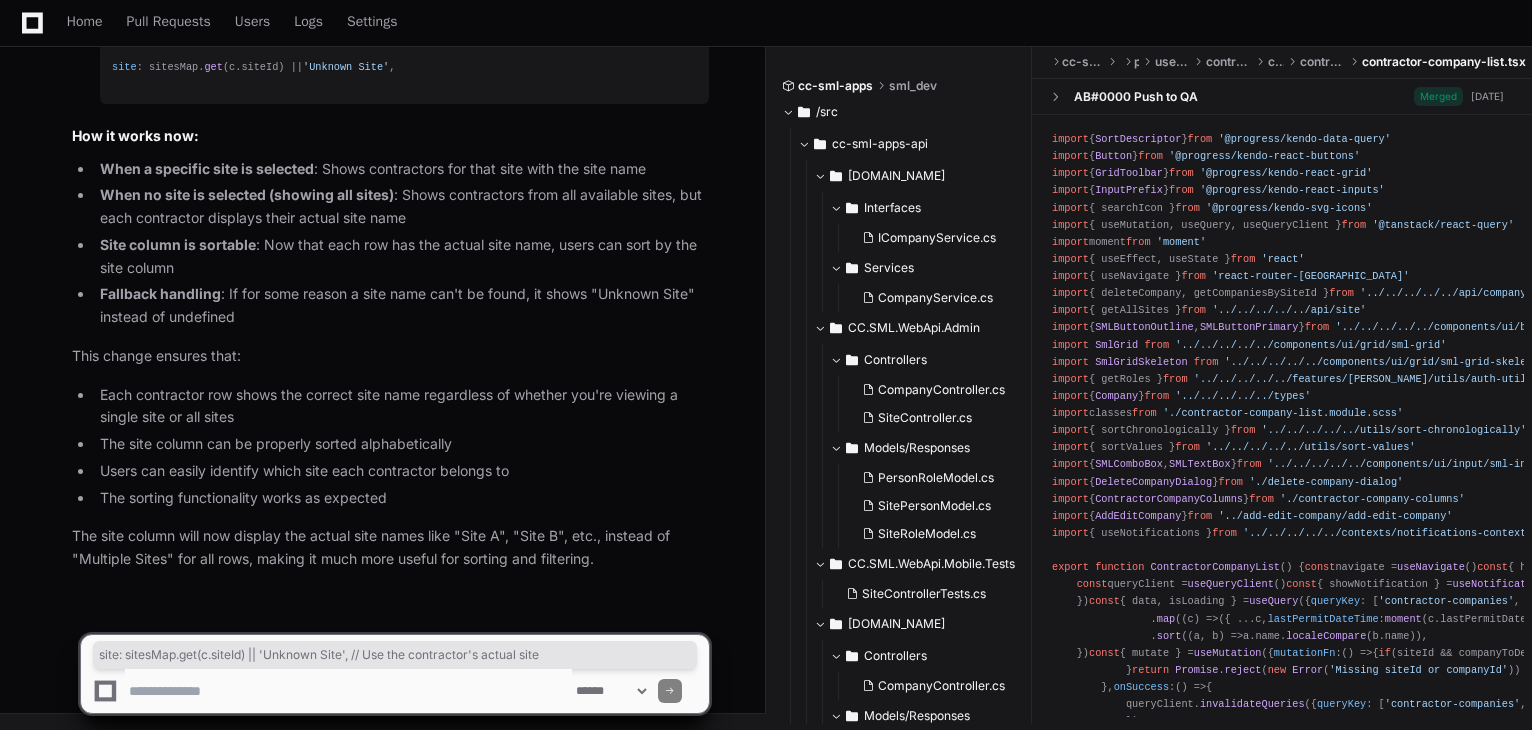 scroll, scrollTop: 26108, scrollLeft: 0, axis: vertical 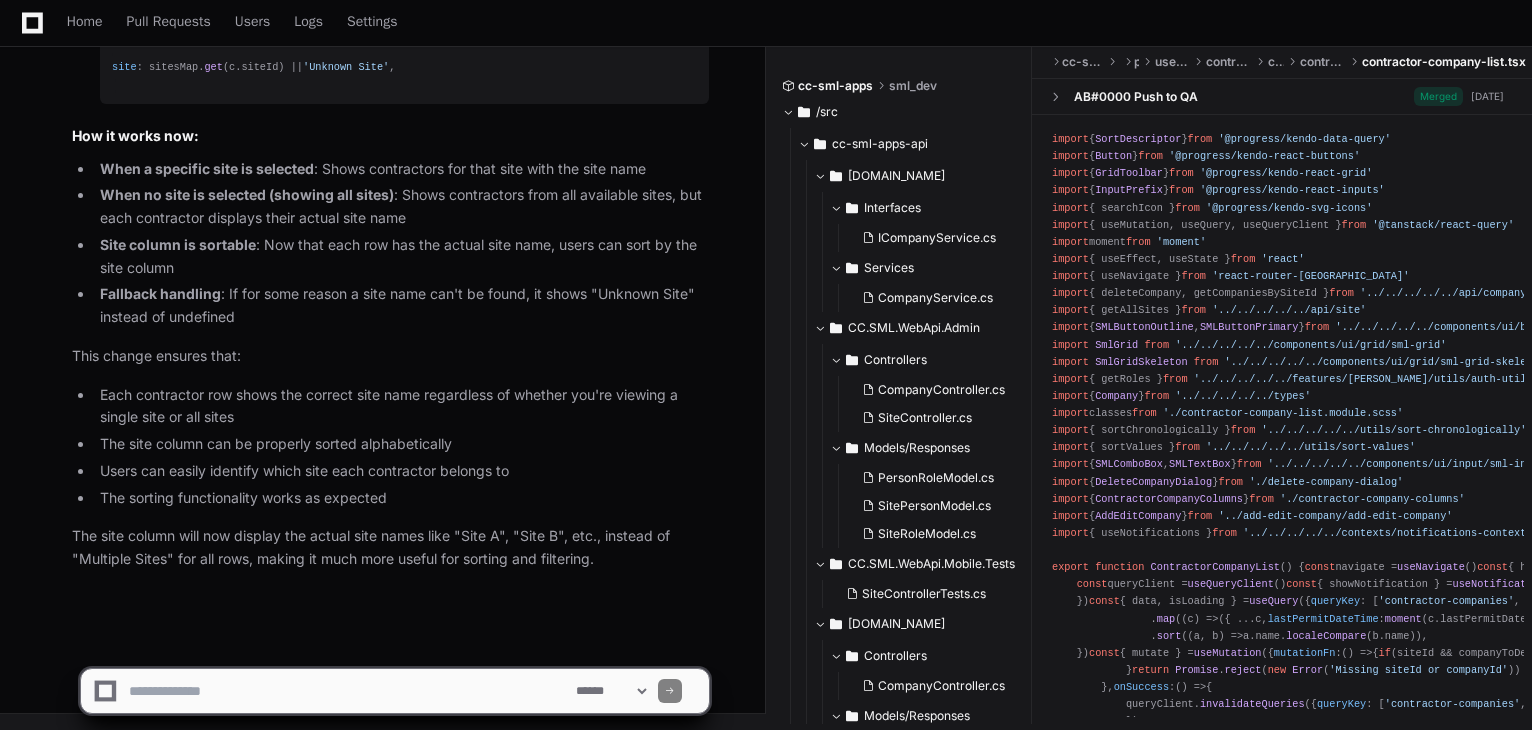 click 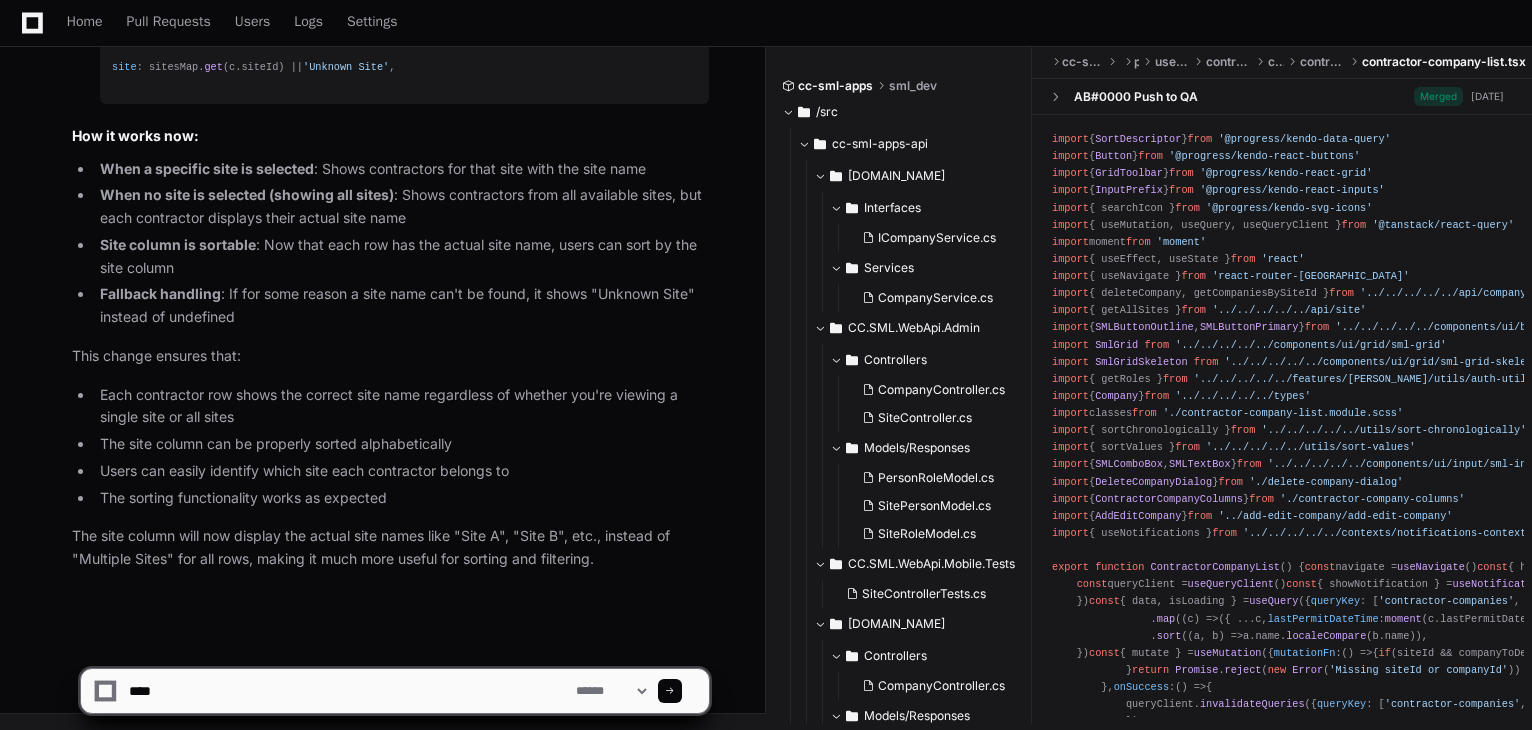 click 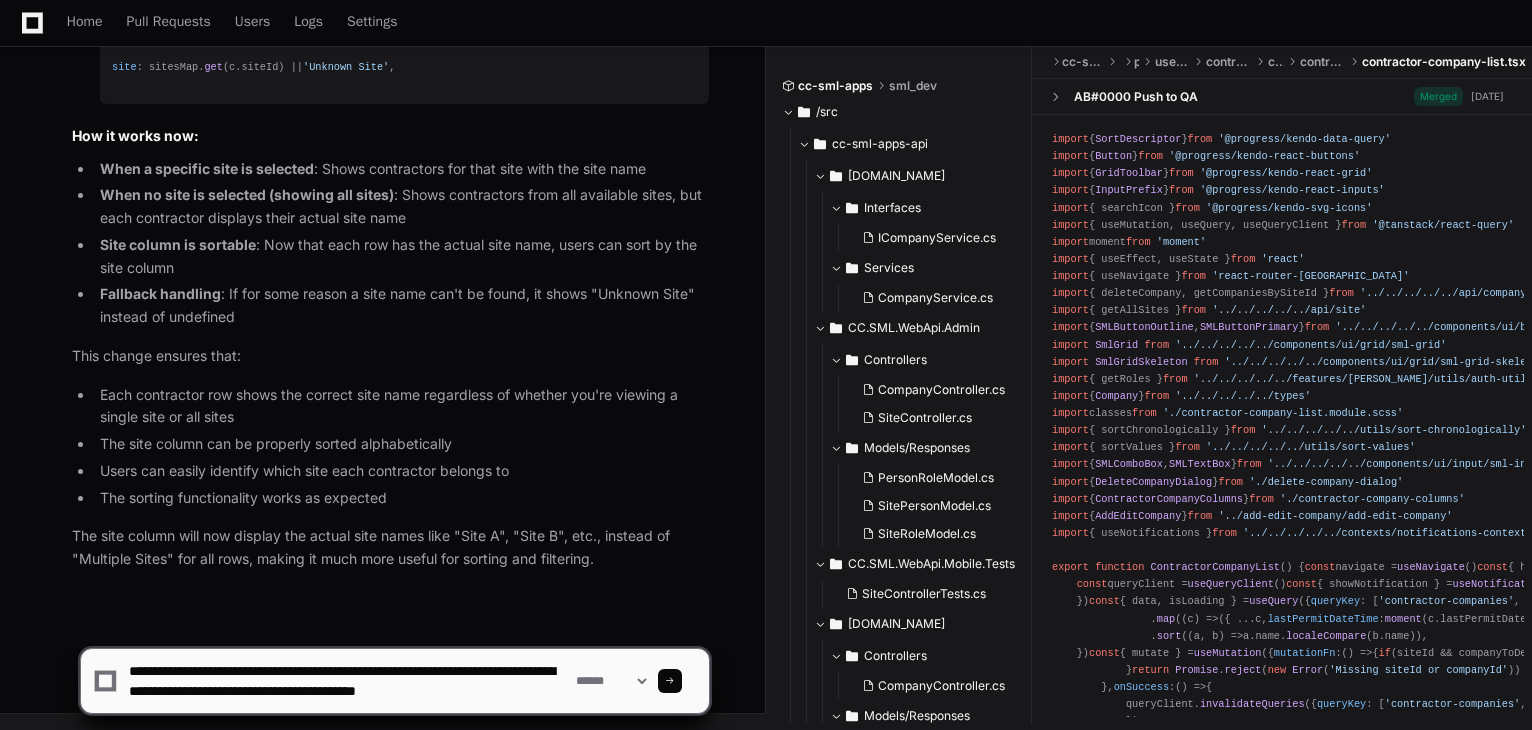 scroll, scrollTop: 6, scrollLeft: 0, axis: vertical 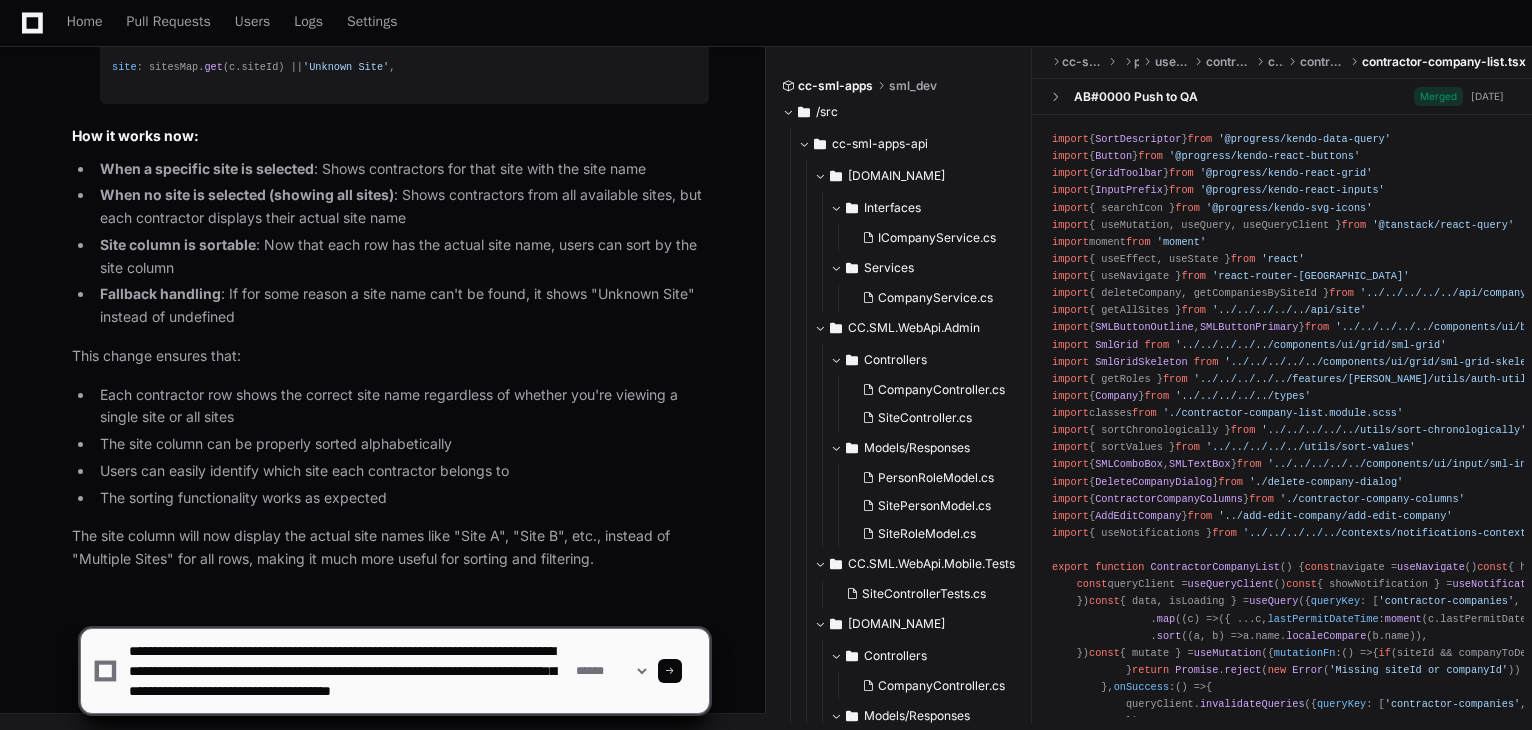 type on "**********" 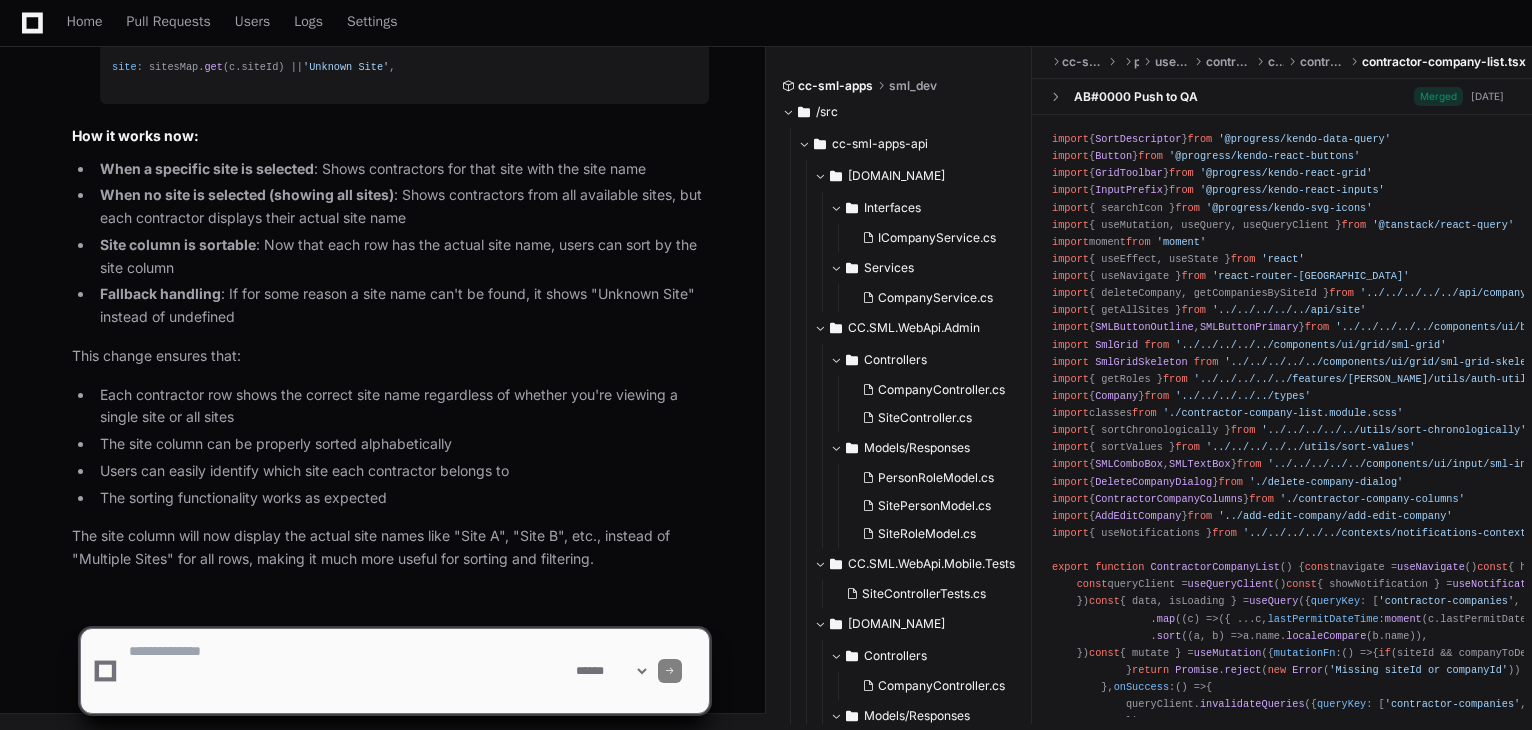 scroll, scrollTop: 0, scrollLeft: 0, axis: both 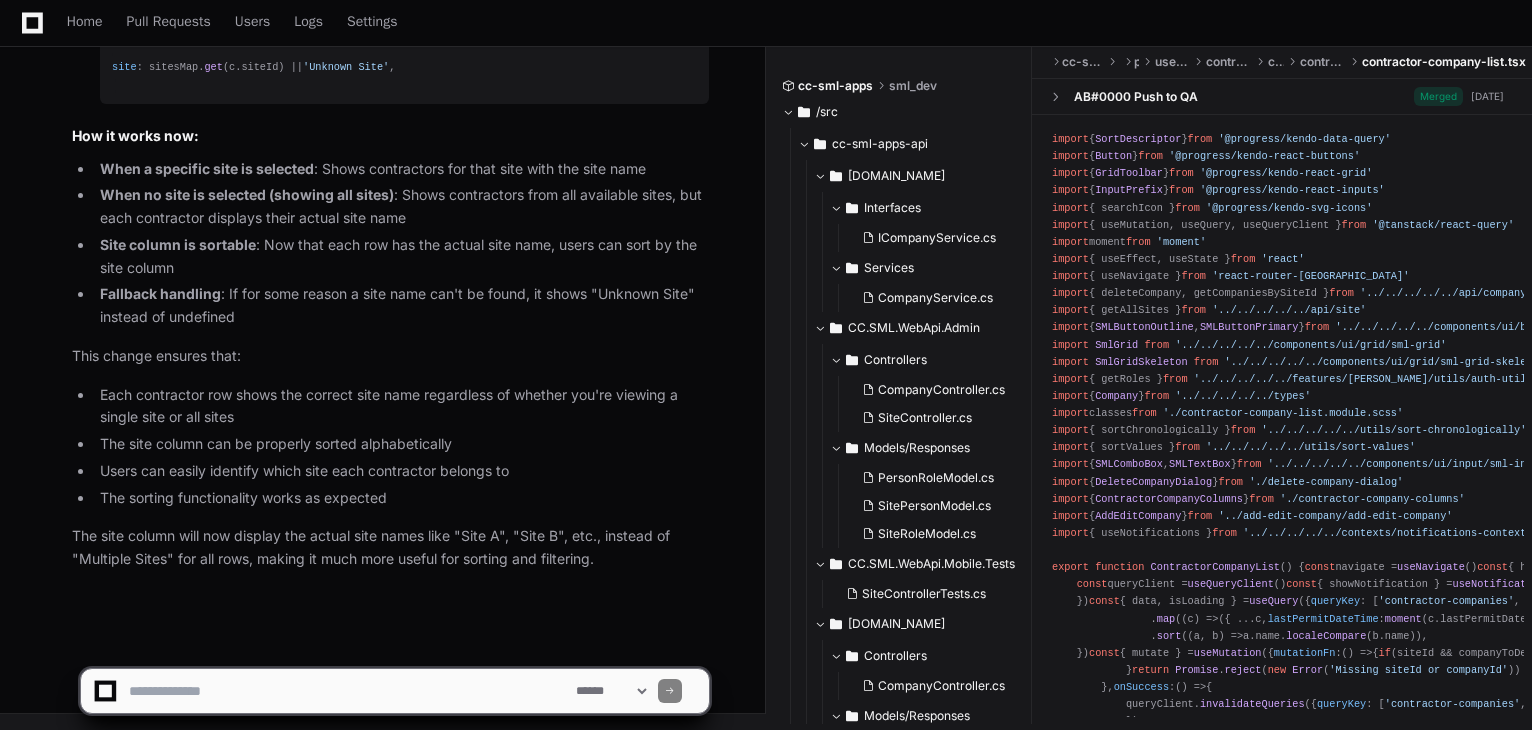 type 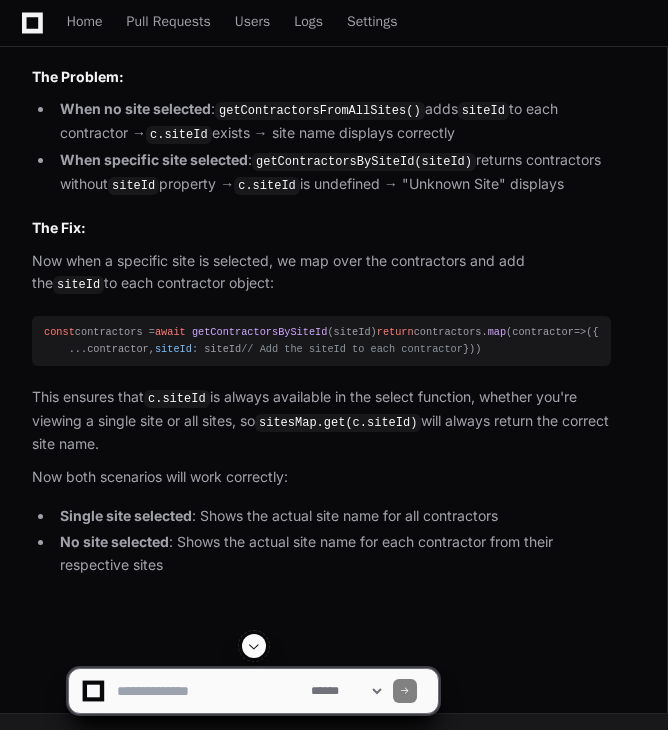 scroll, scrollTop: 27352, scrollLeft: 0, axis: vertical 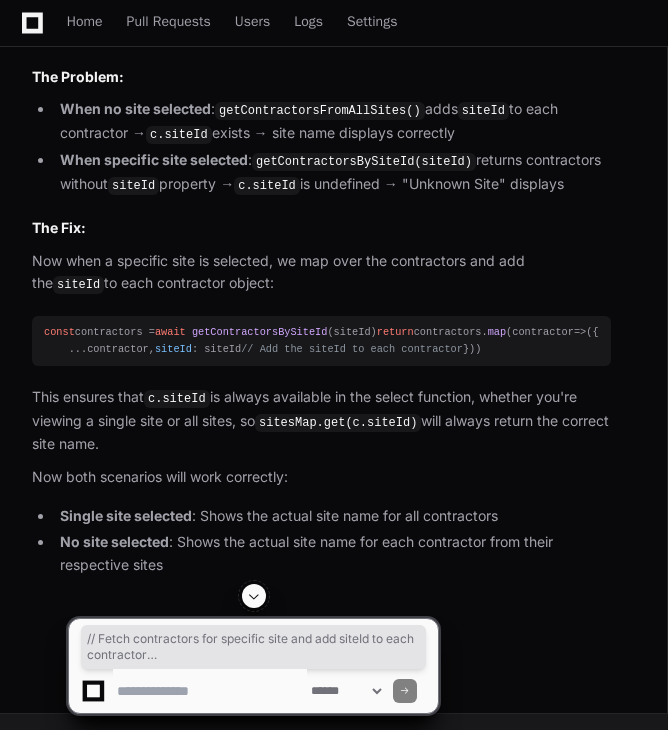 drag, startPoint x: 108, startPoint y: 173, endPoint x: 165, endPoint y: 253, distance: 98.229324 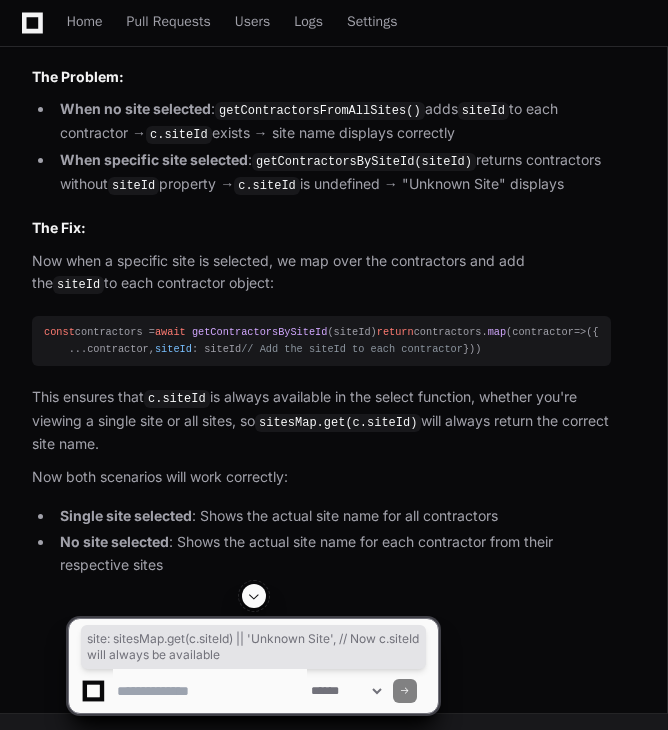 drag, startPoint x: 155, startPoint y: 179, endPoint x: 153, endPoint y: 193, distance: 14.142136 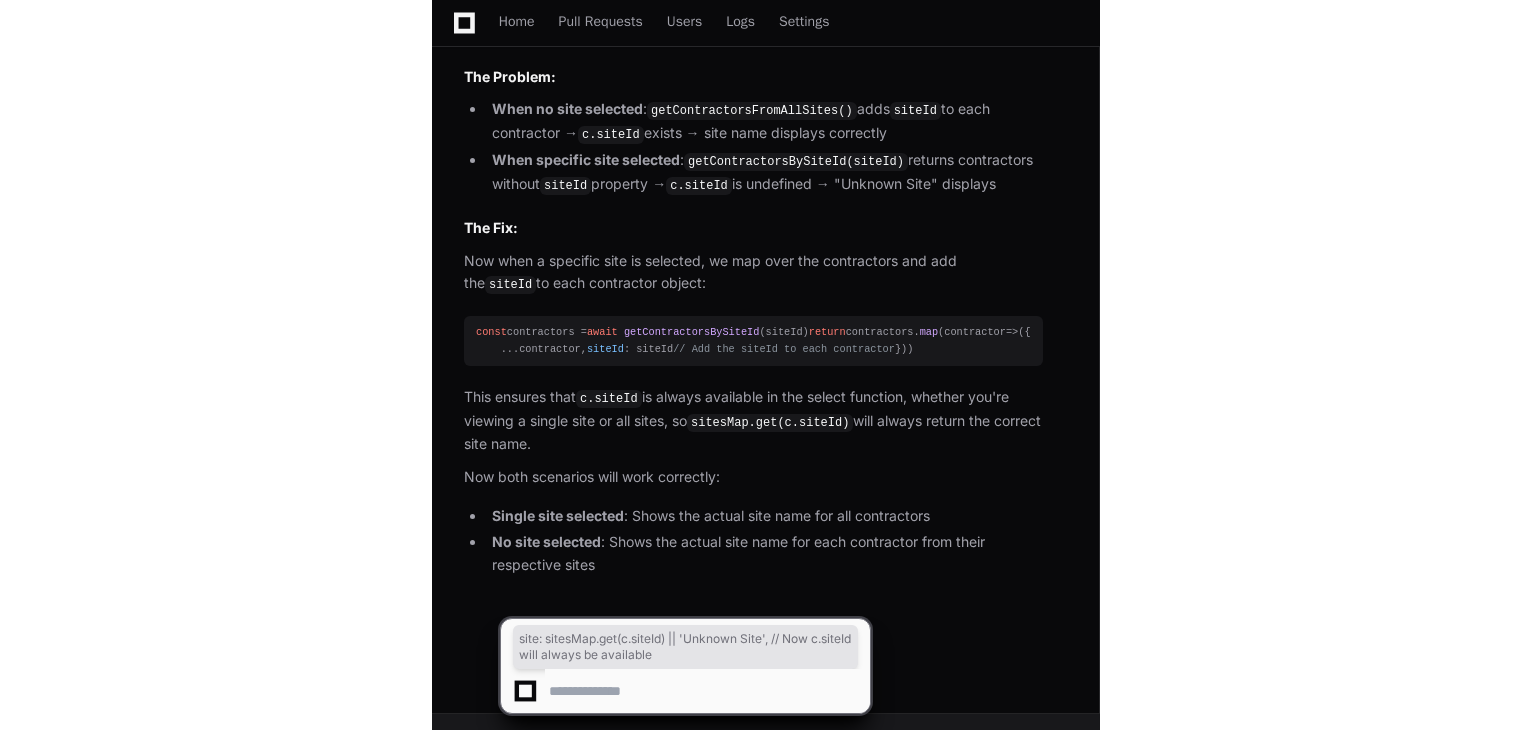scroll, scrollTop: 27805, scrollLeft: 0, axis: vertical 